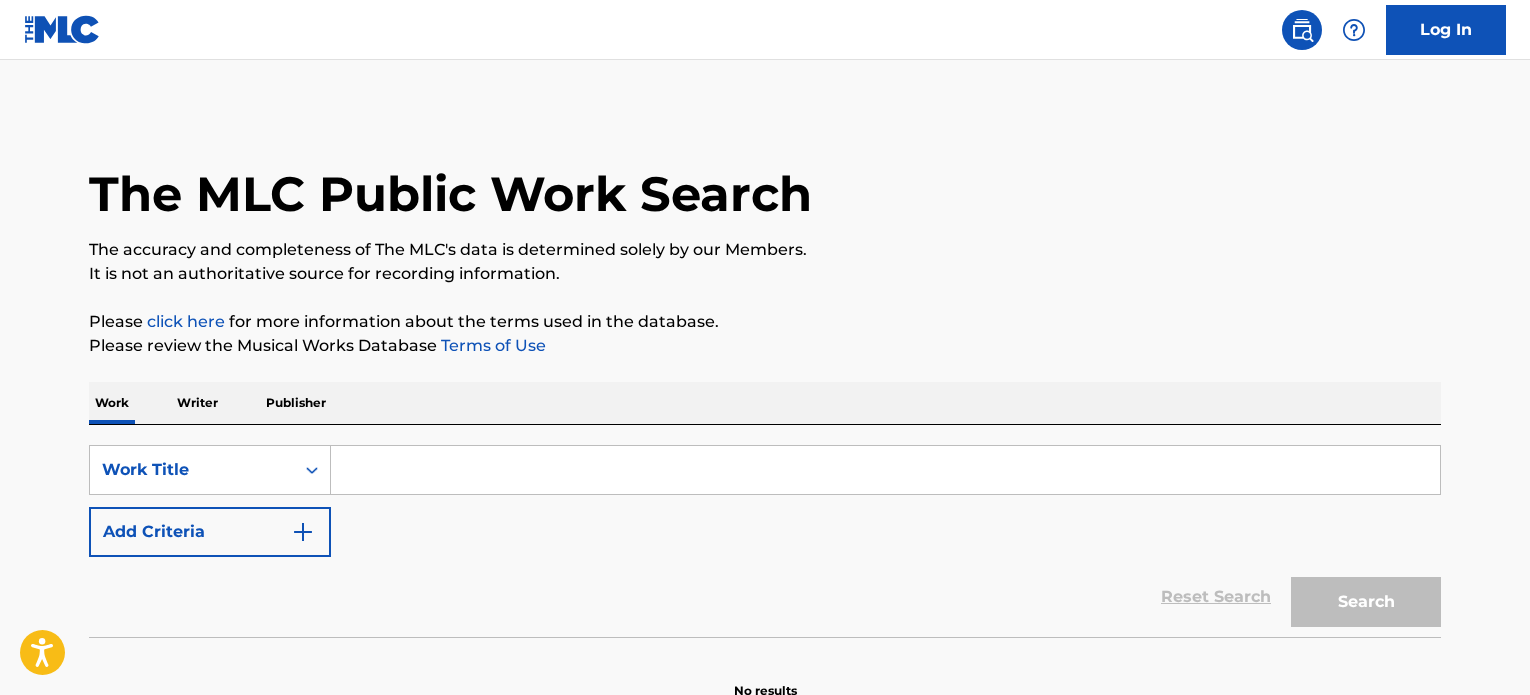 scroll, scrollTop: 0, scrollLeft: 0, axis: both 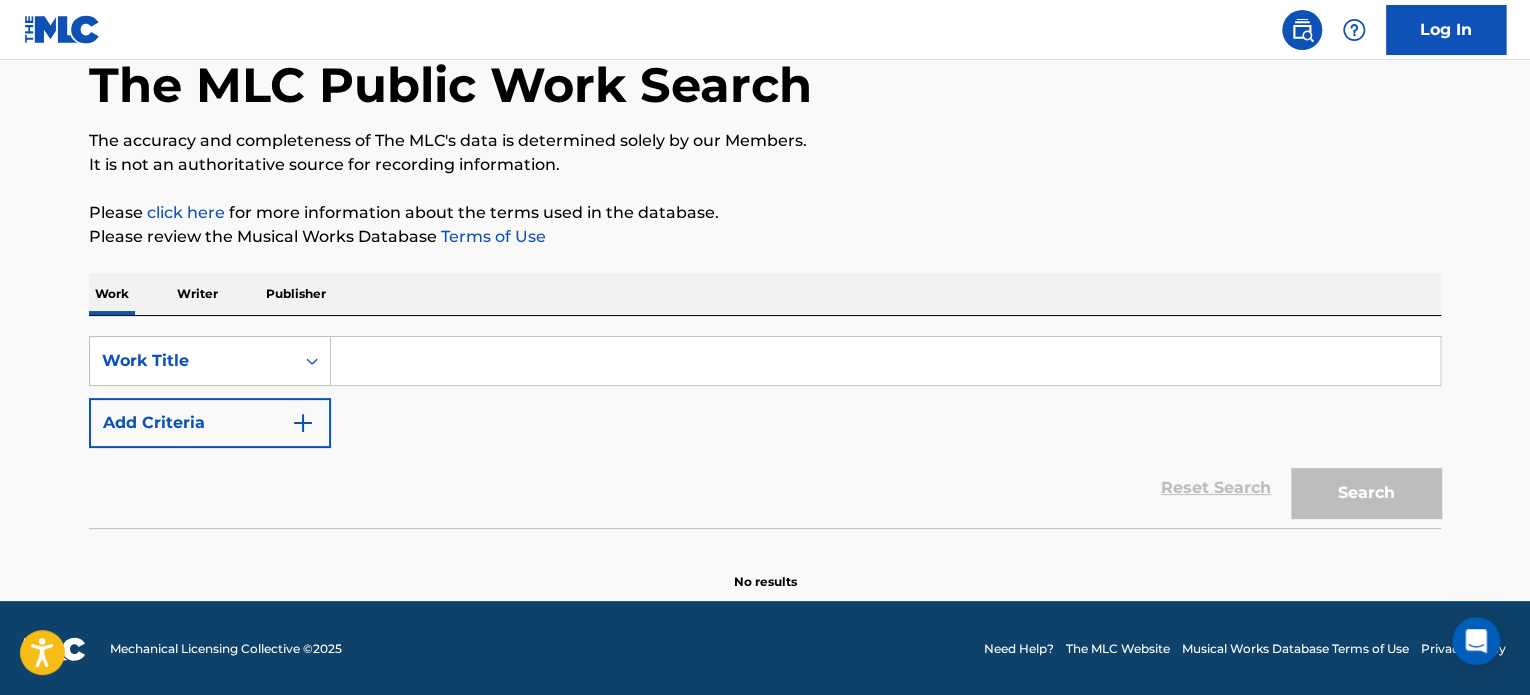 click on "Publisher" at bounding box center (296, 294) 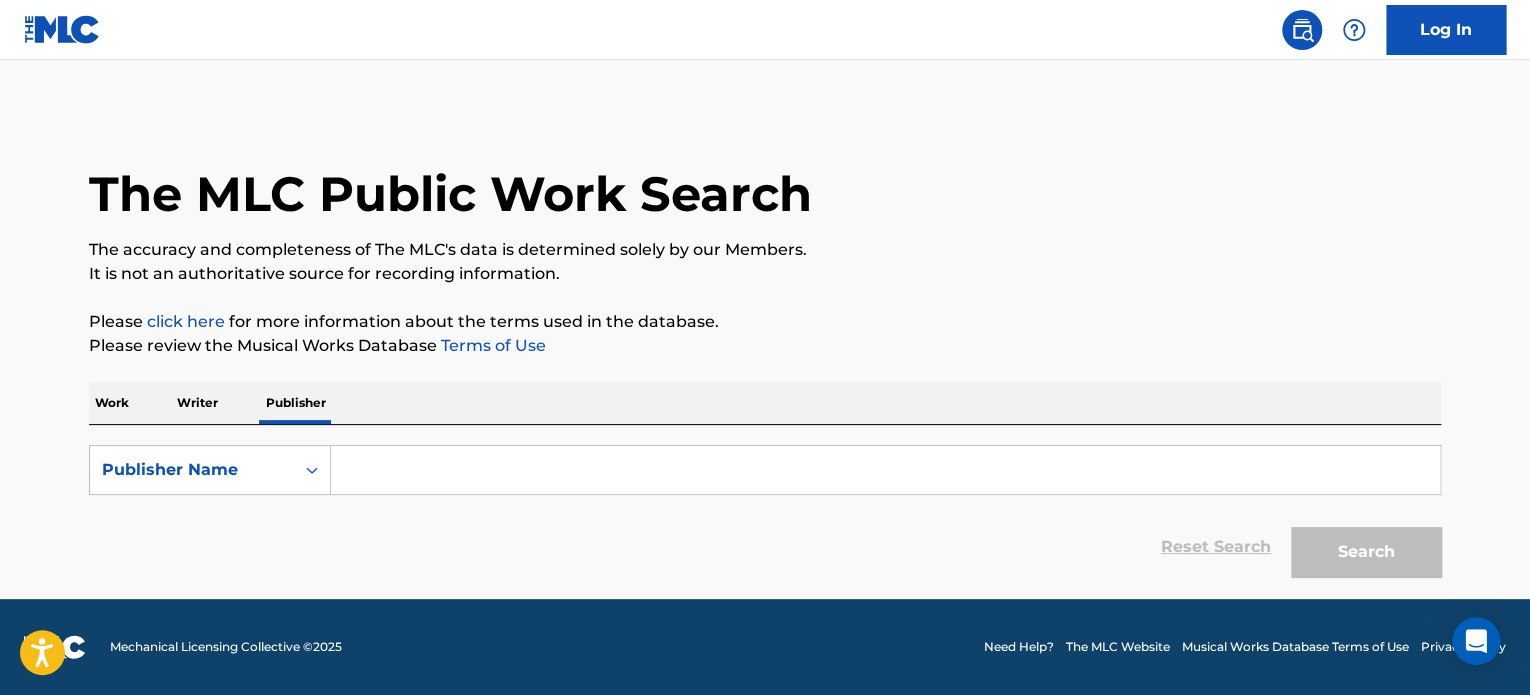 click at bounding box center [885, 470] 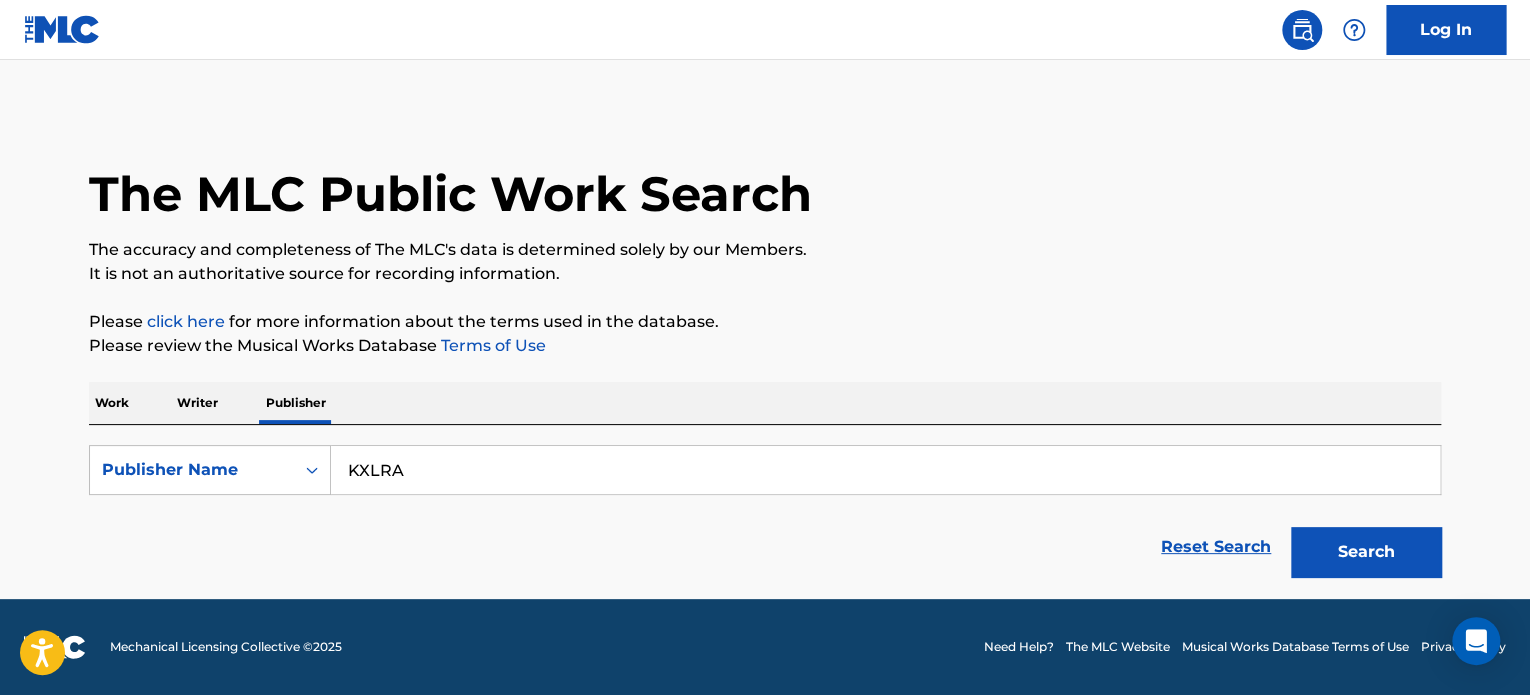 type on "KXLRA" 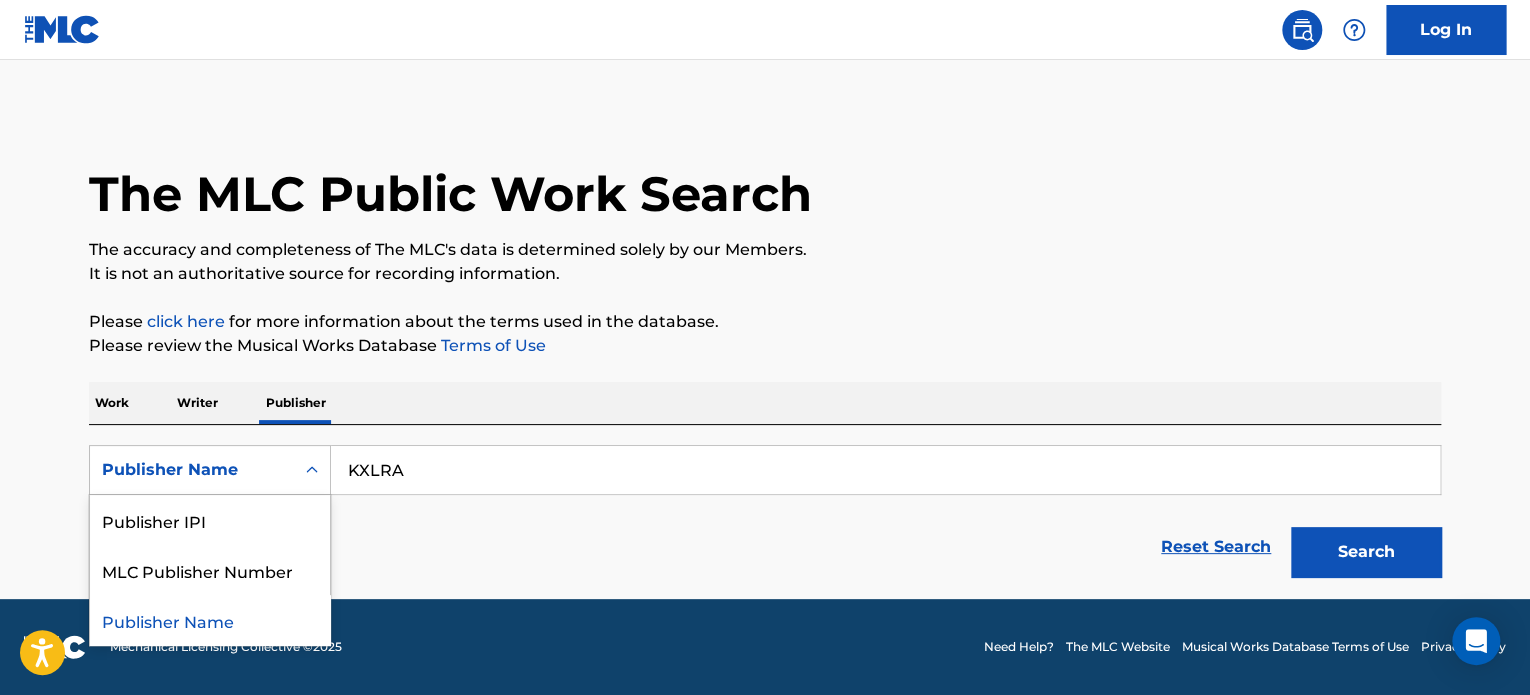 click on "Publisher Name" at bounding box center (192, 470) 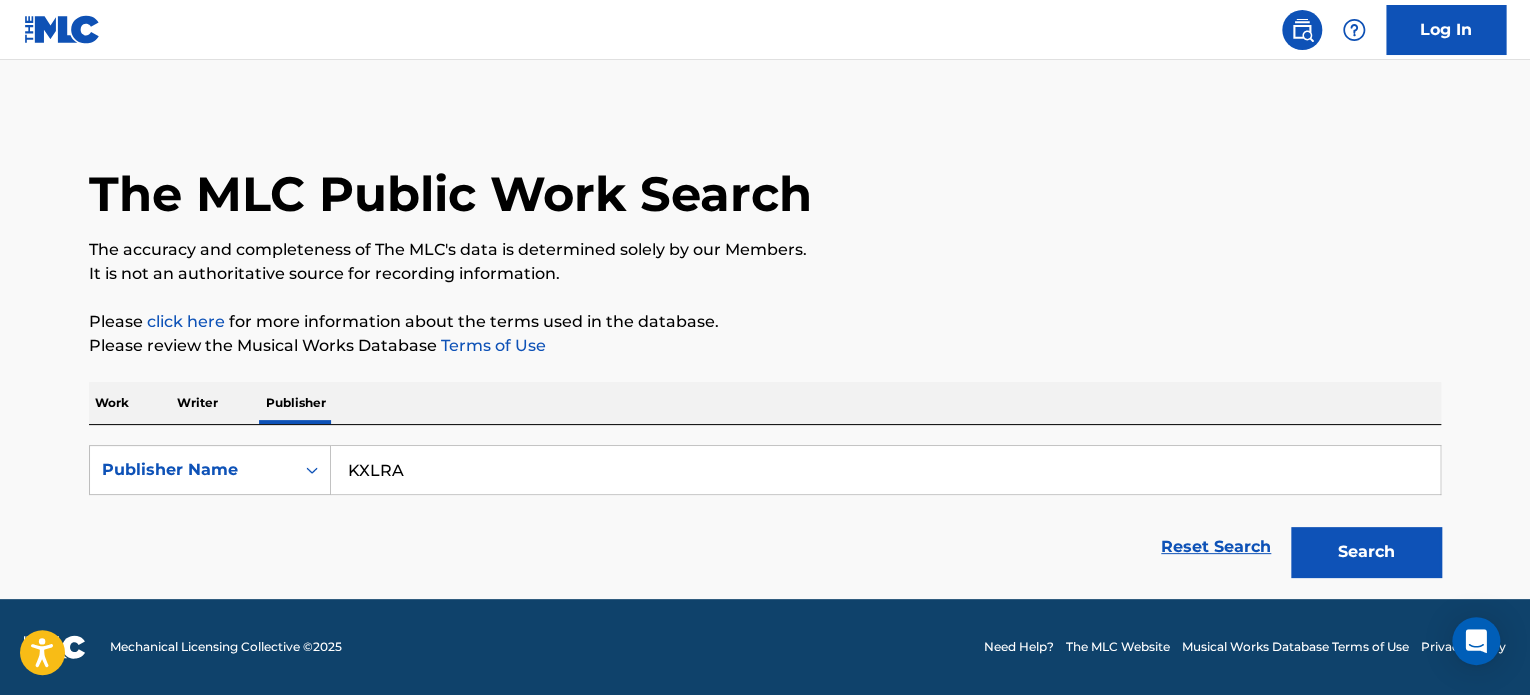click on "KXLRA" at bounding box center (885, 470) 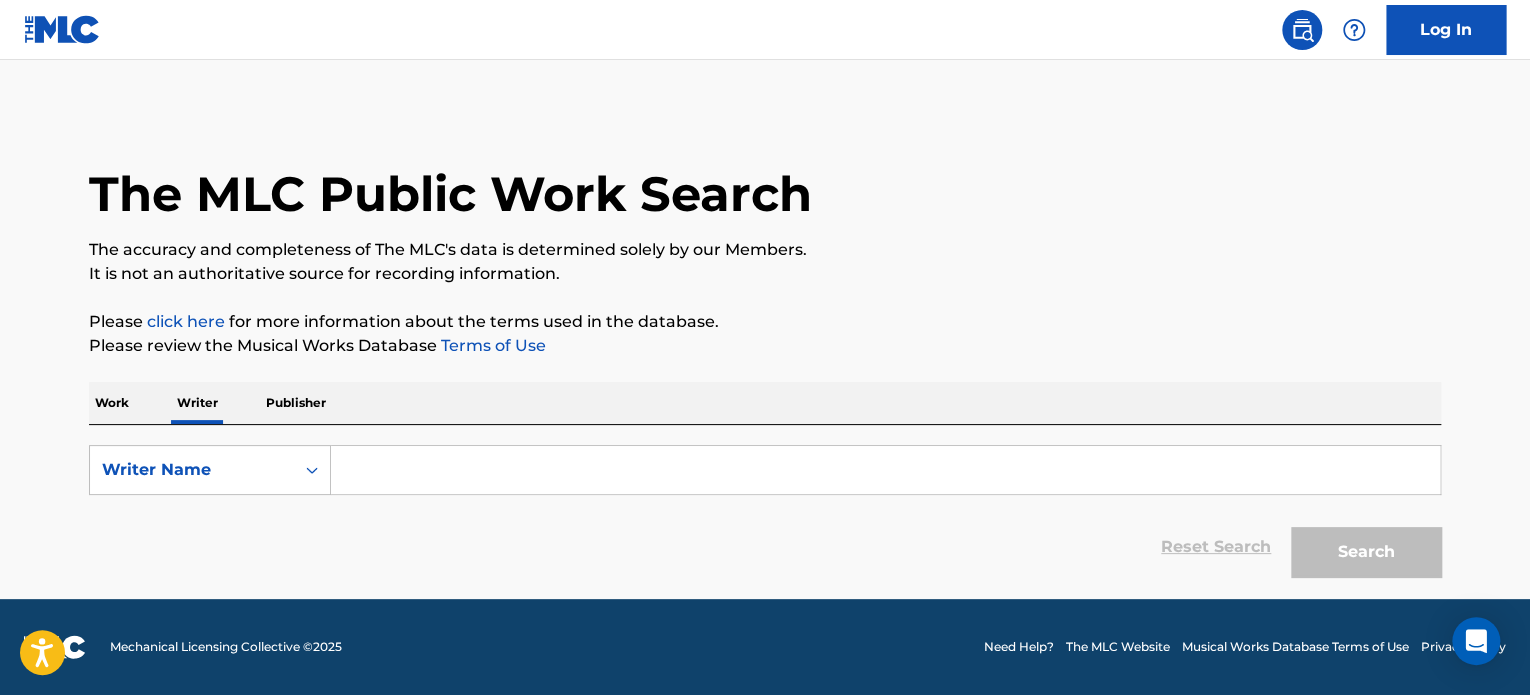 click at bounding box center [885, 470] 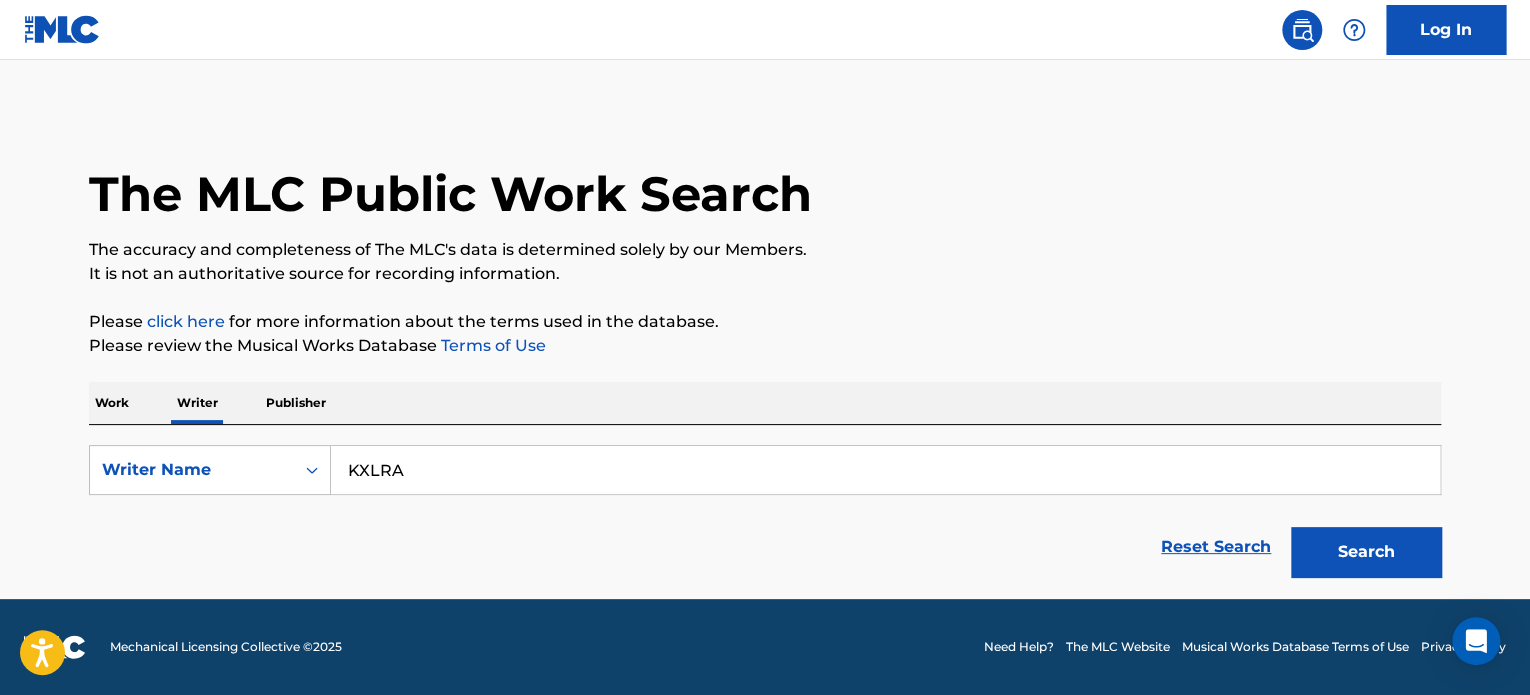 click on "Search" at bounding box center [1366, 552] 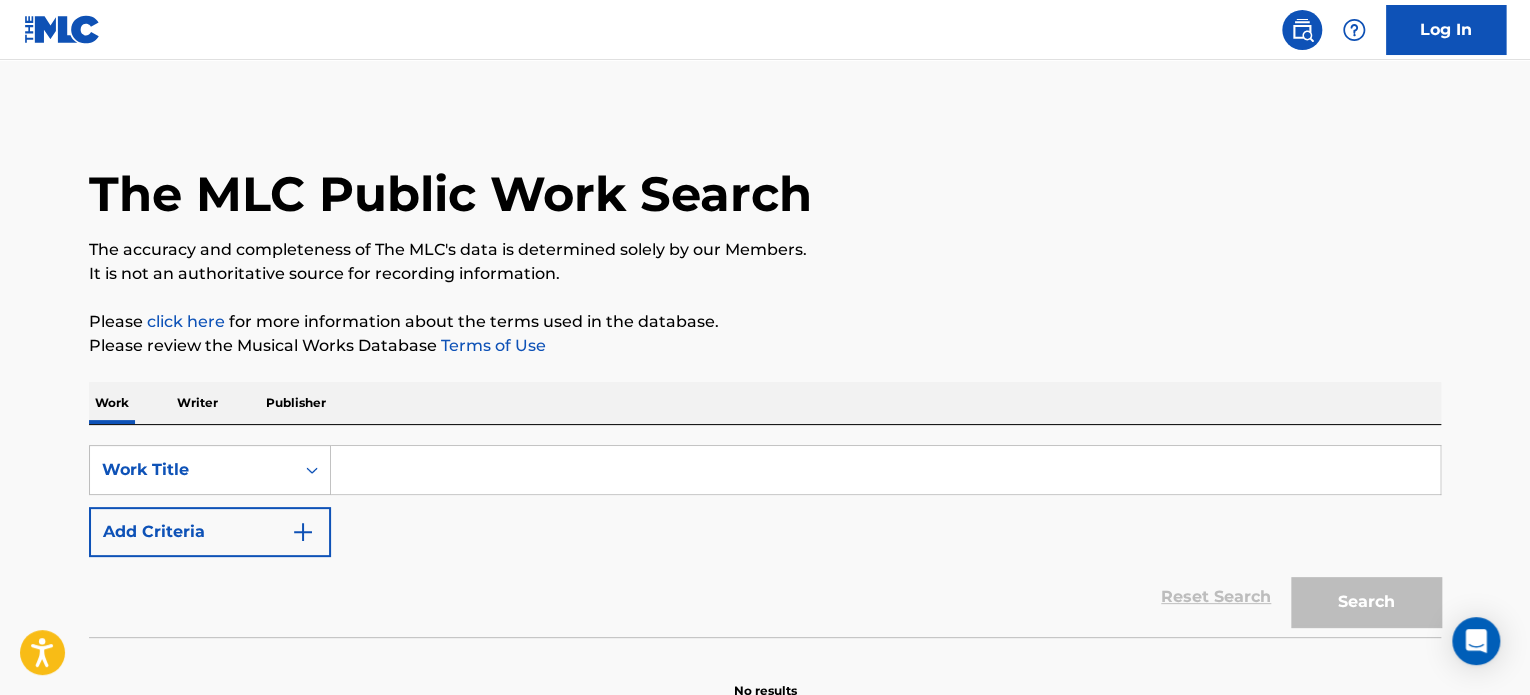 click on "click here" at bounding box center [186, 321] 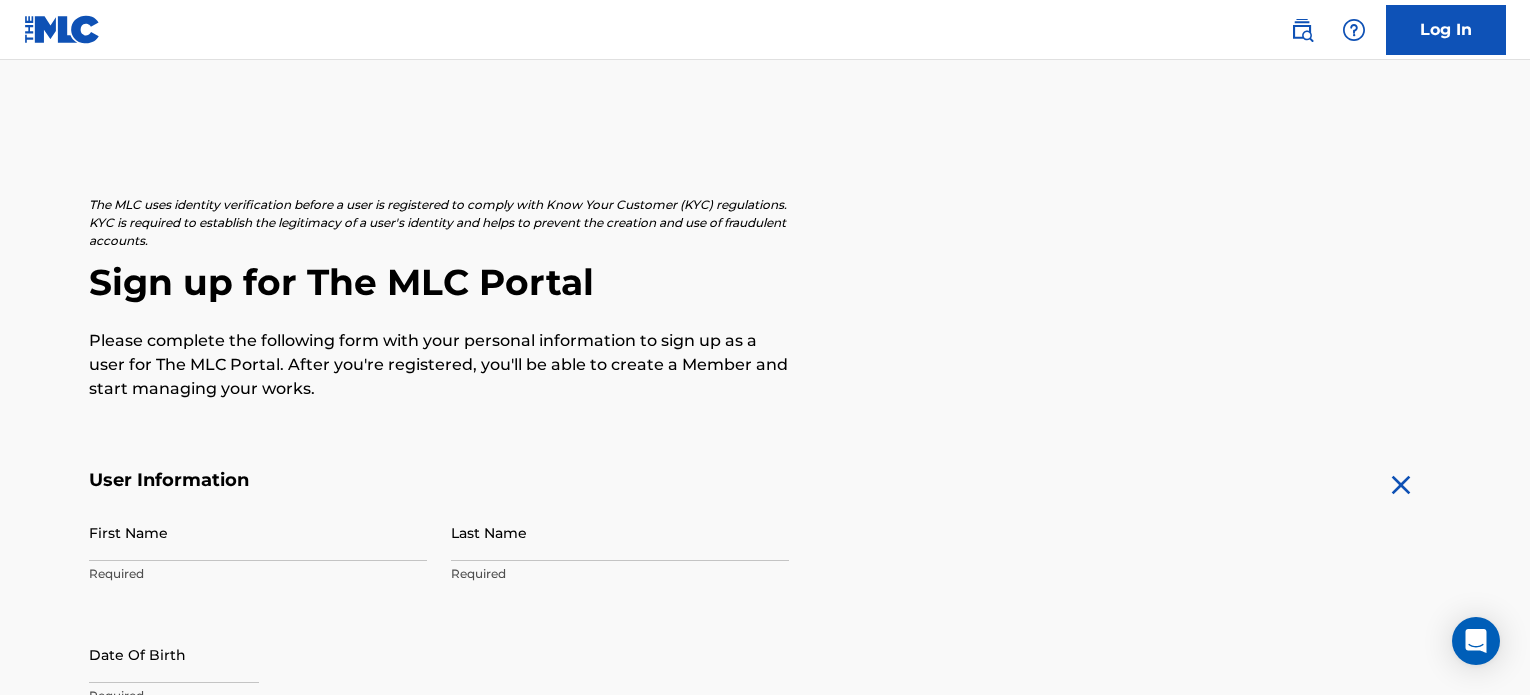 scroll, scrollTop: 0, scrollLeft: 0, axis: both 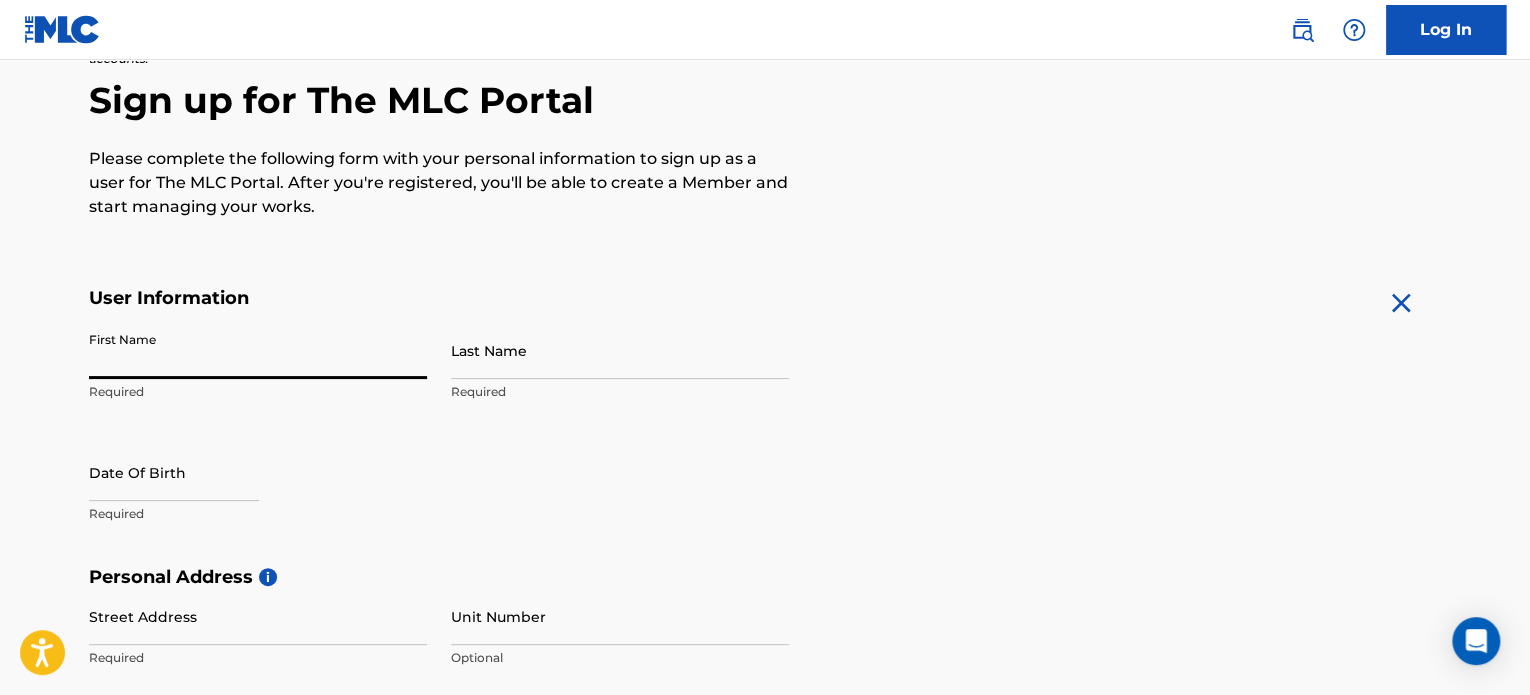 click on "First Name" at bounding box center [258, 350] 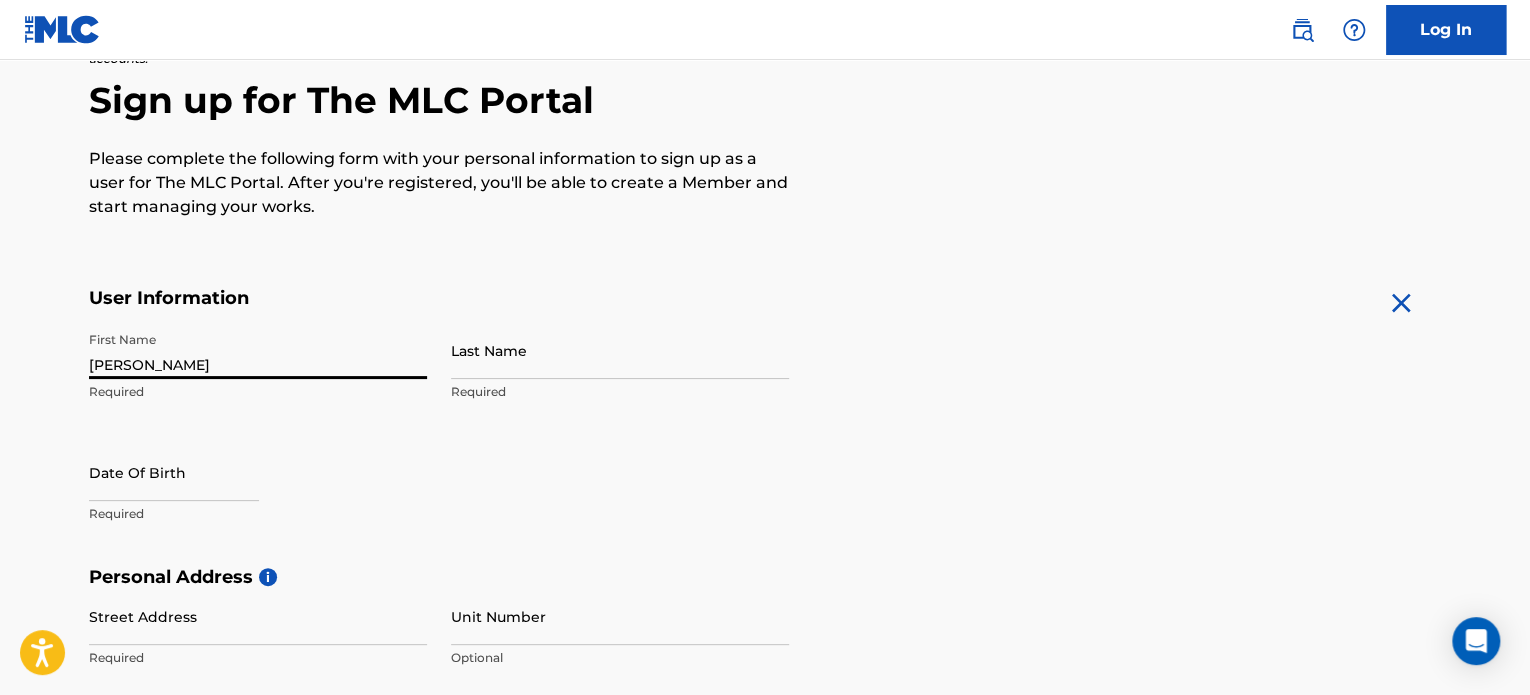 type on "Jeetesh" 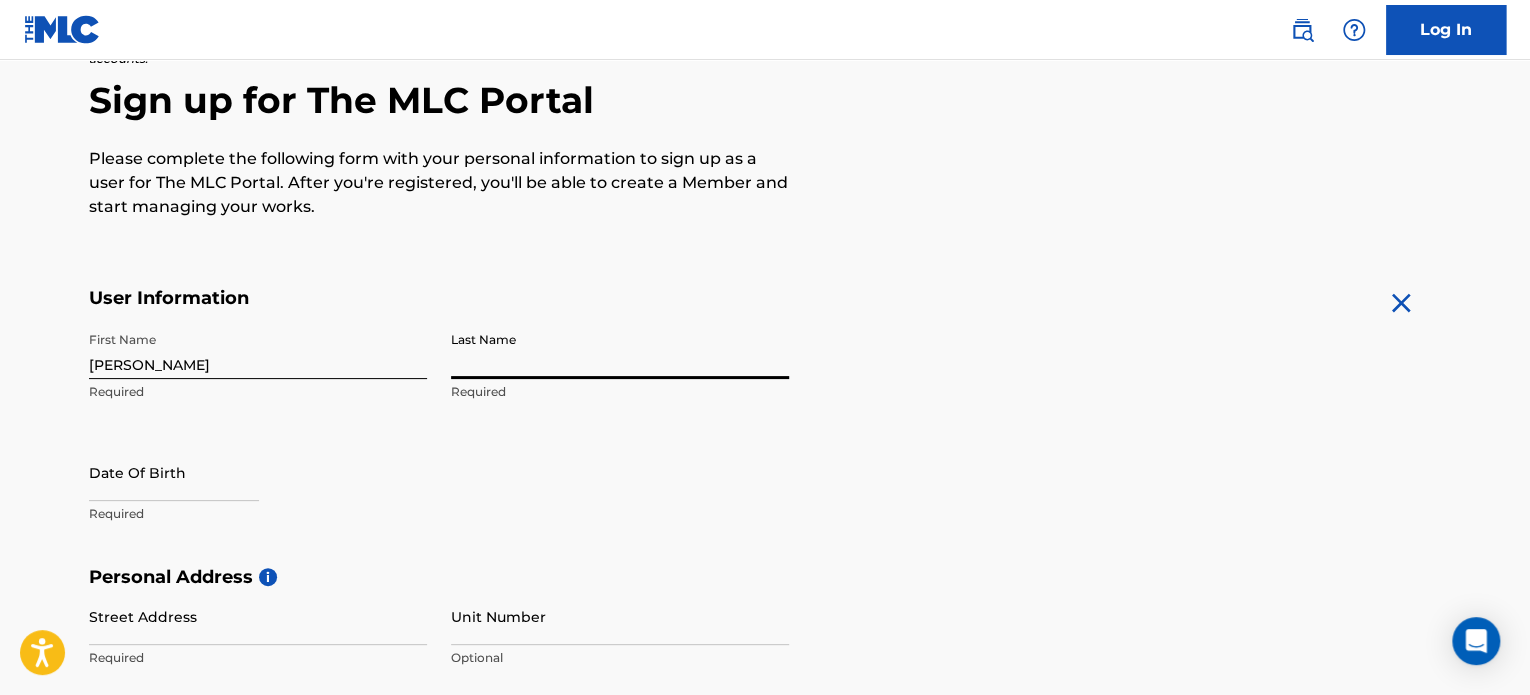 click on "Last Name" at bounding box center [620, 350] 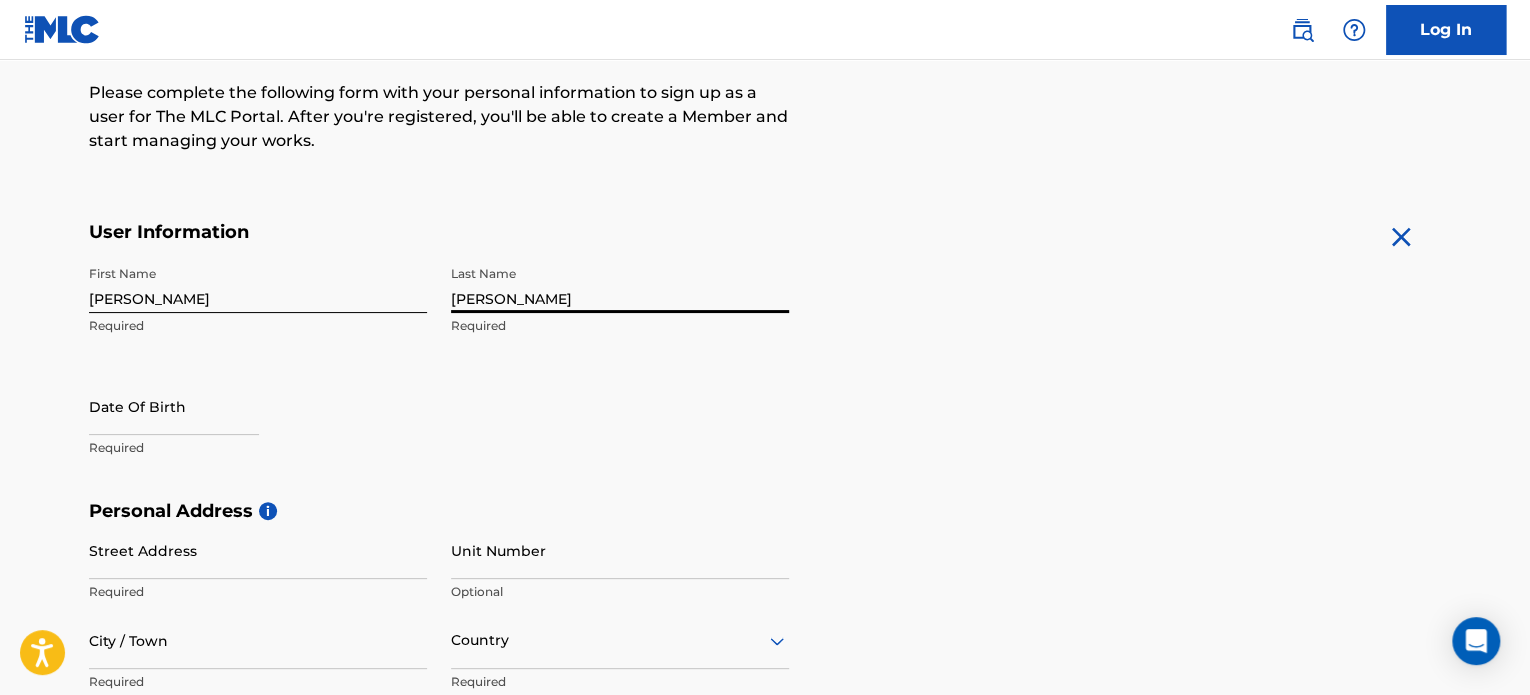 scroll, scrollTop: 250, scrollLeft: 0, axis: vertical 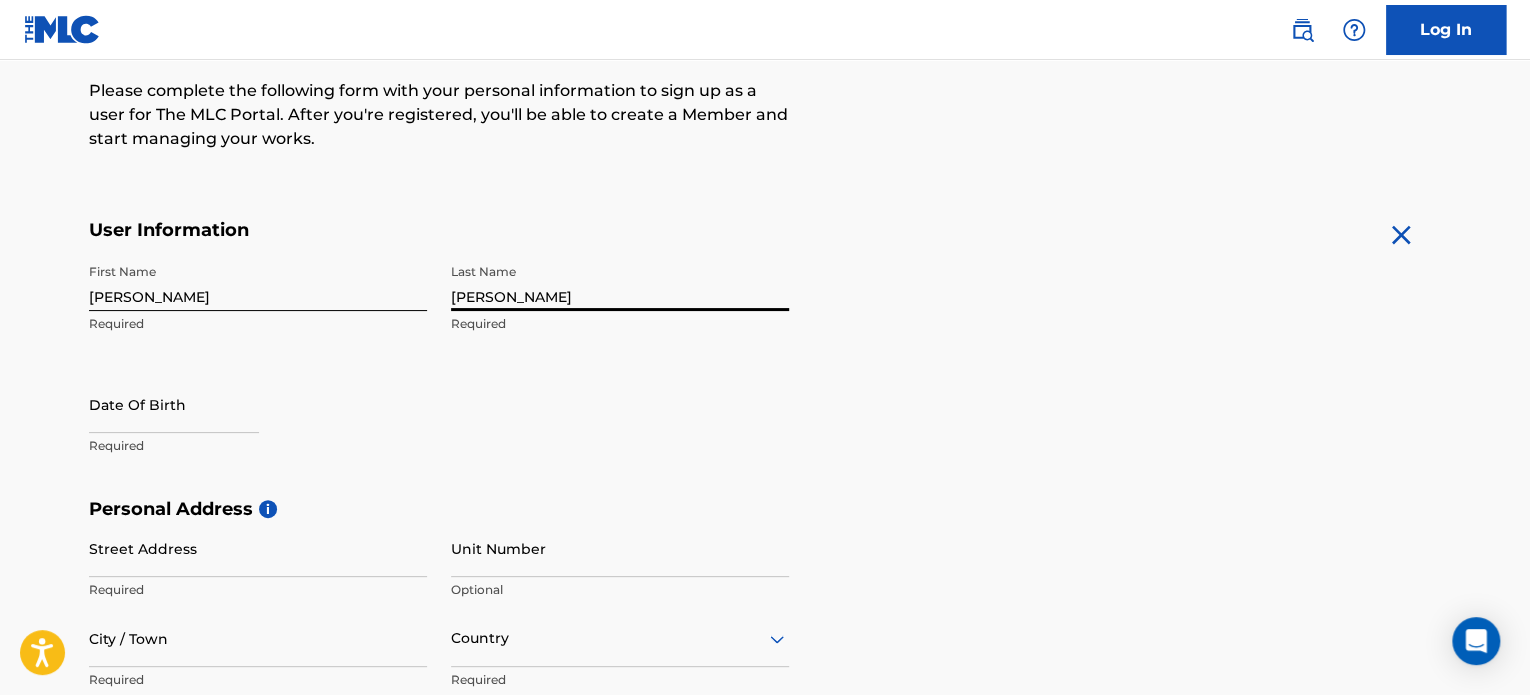 type on "Kalra" 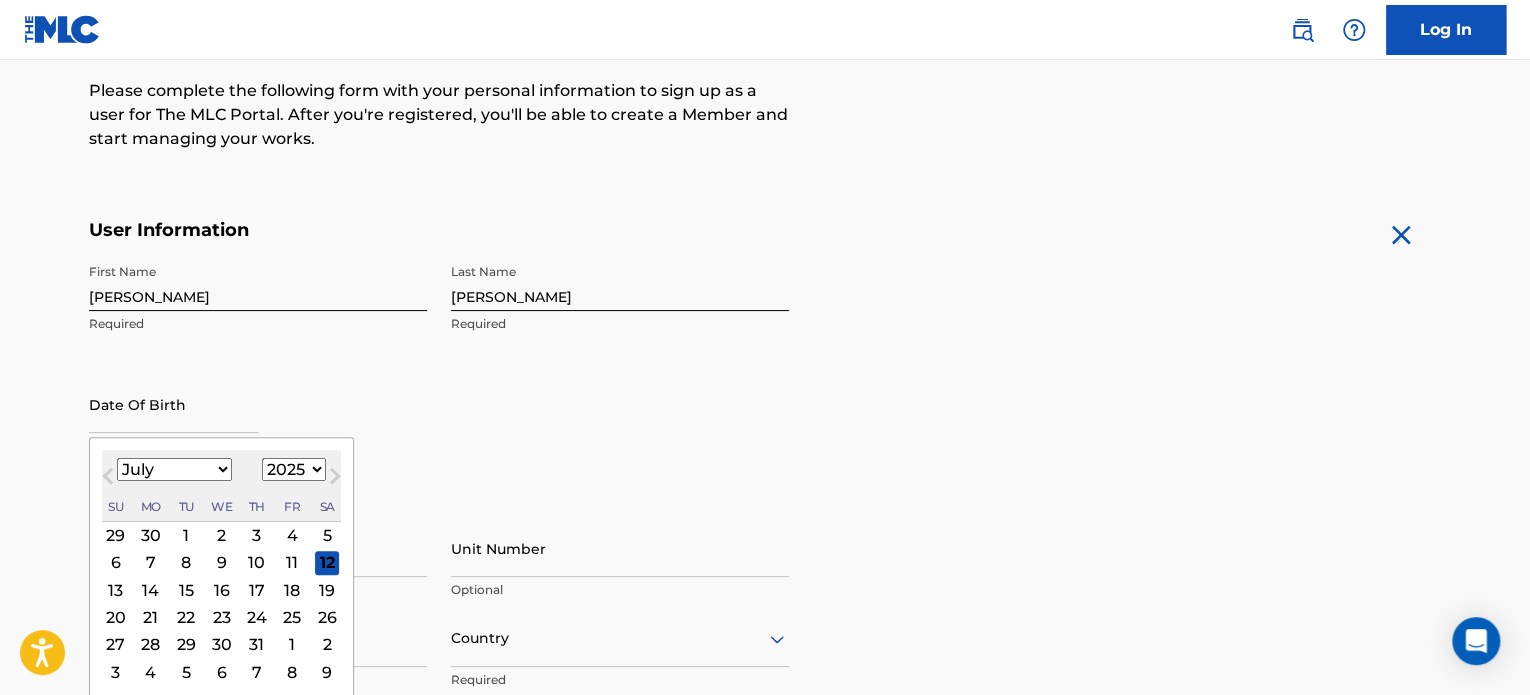 click at bounding box center (174, 404) 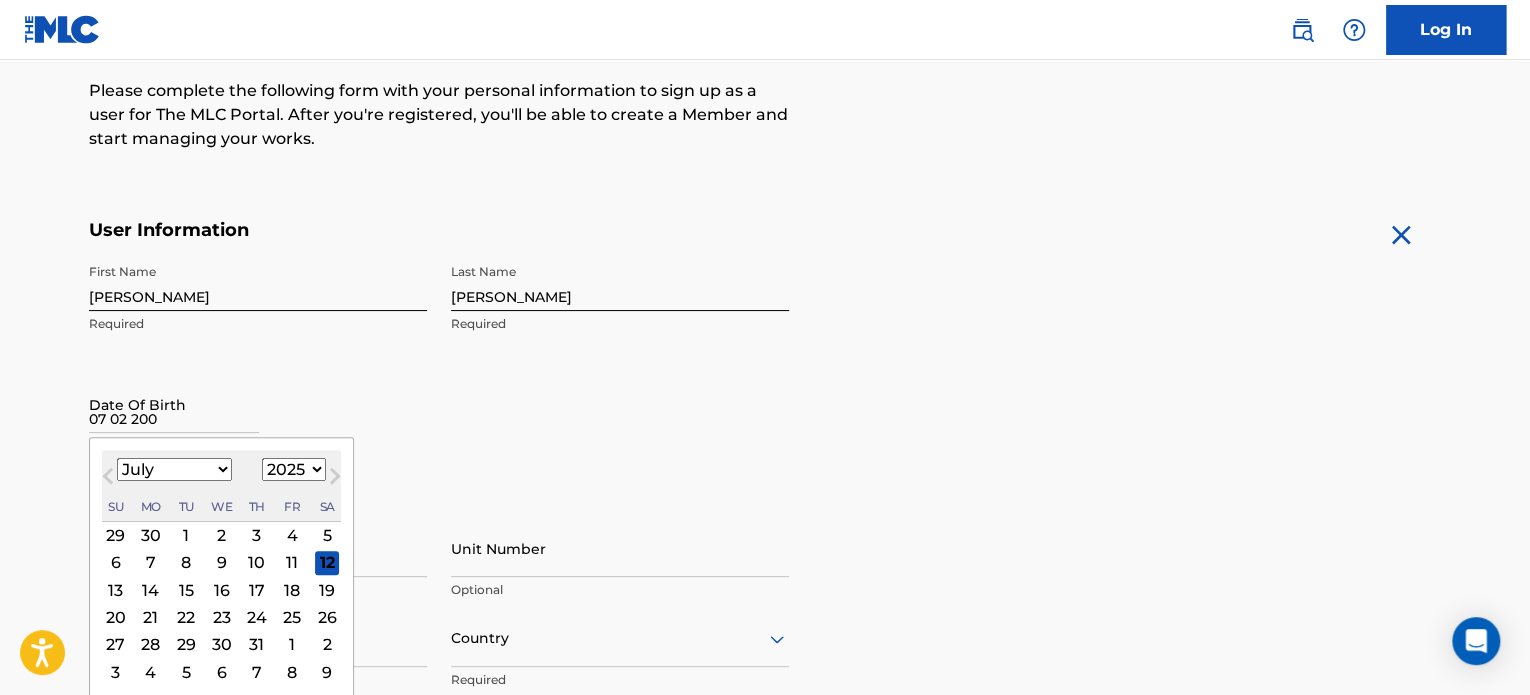 type on "07 02 2000" 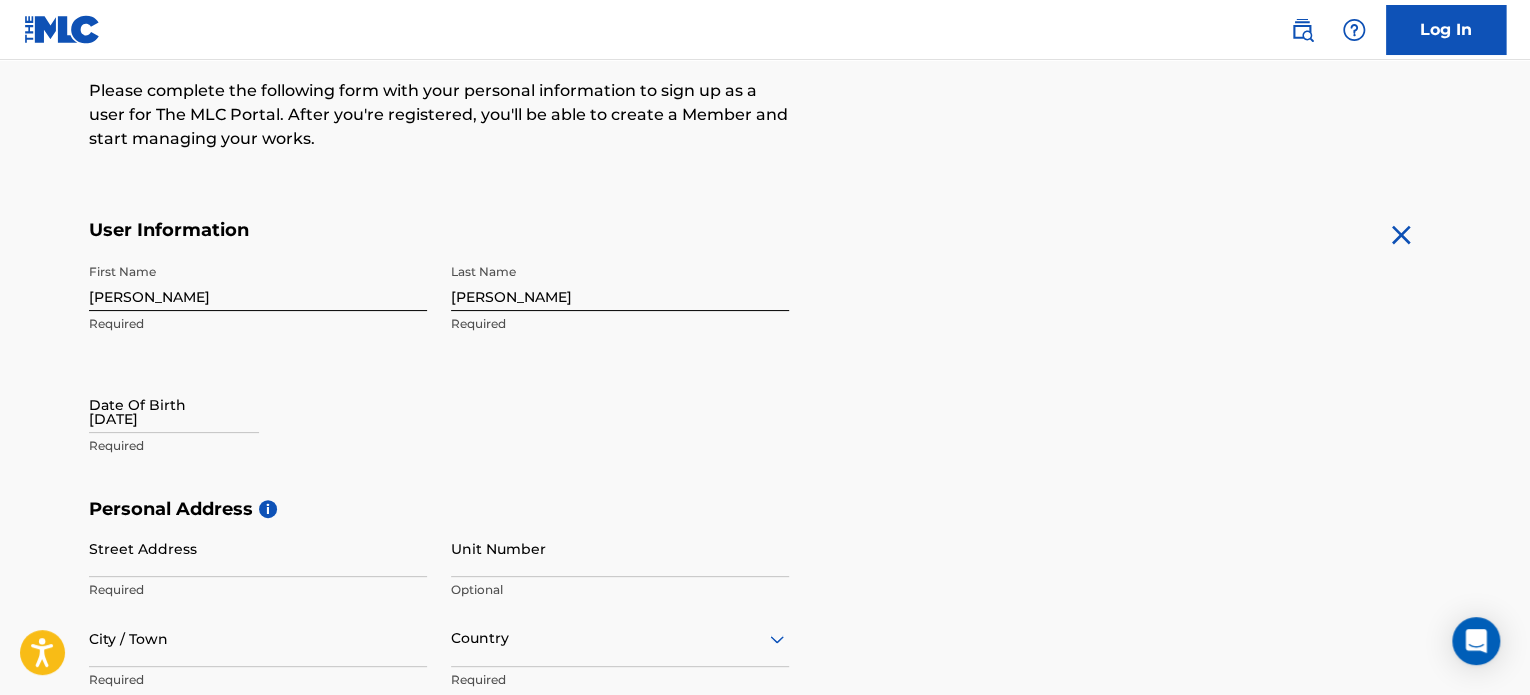 type 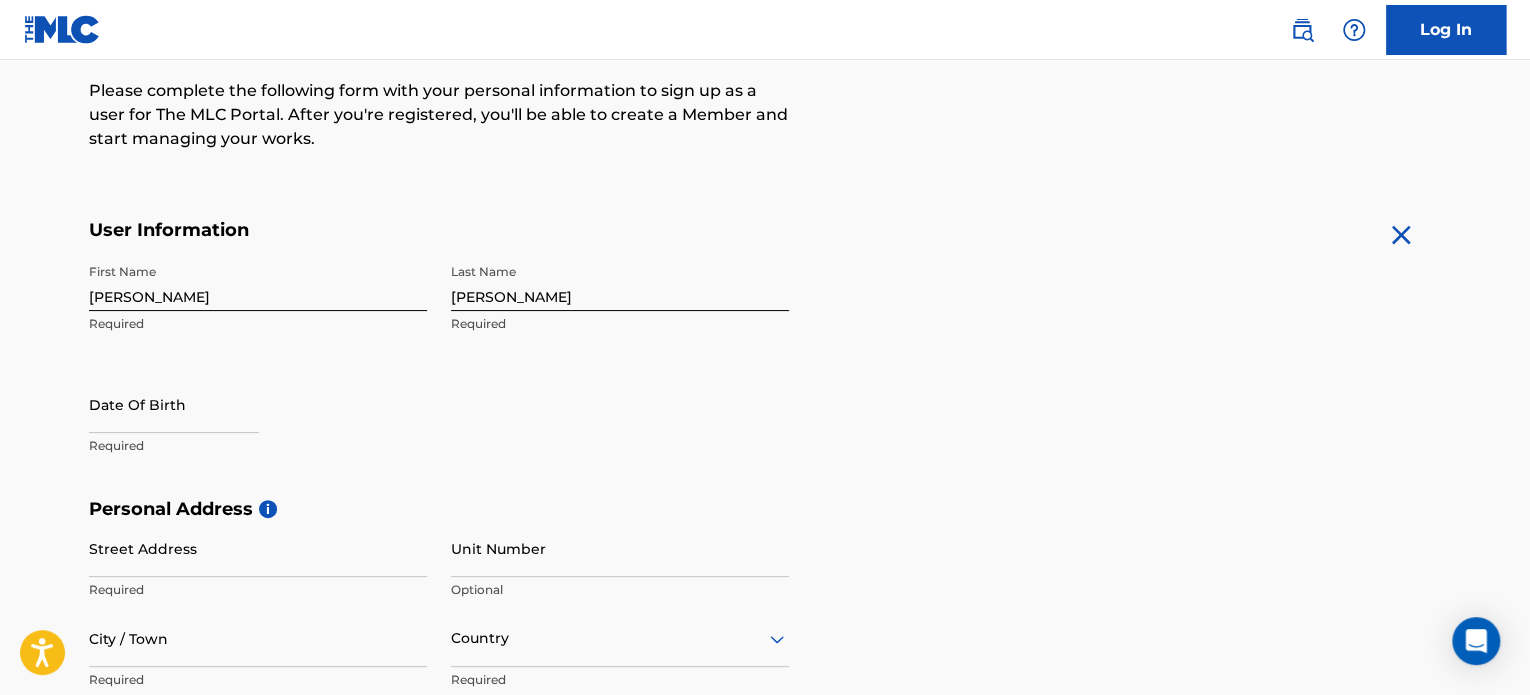 click on "First Name Jeetesh Required Last Name Kalra Required Date Of Birth Required" at bounding box center [439, 376] 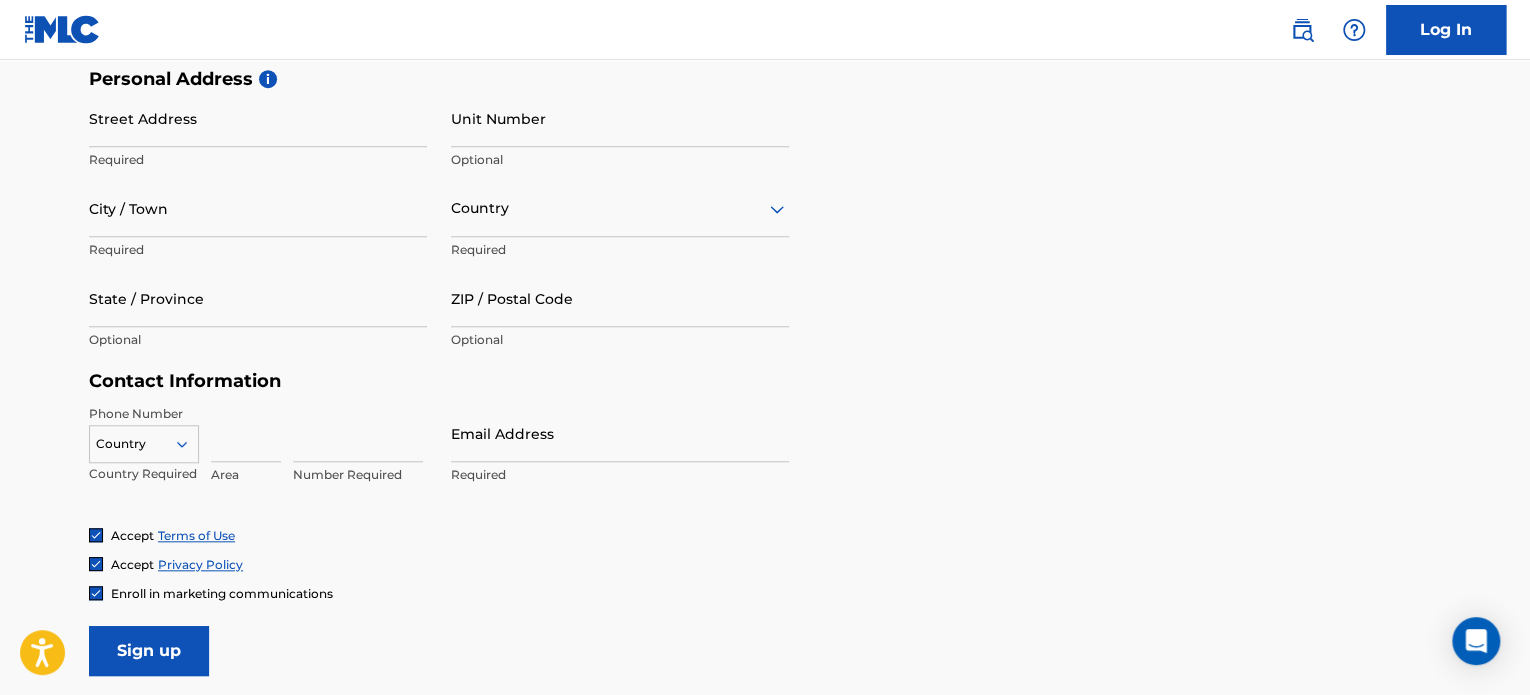 scroll, scrollTop: 668, scrollLeft: 0, axis: vertical 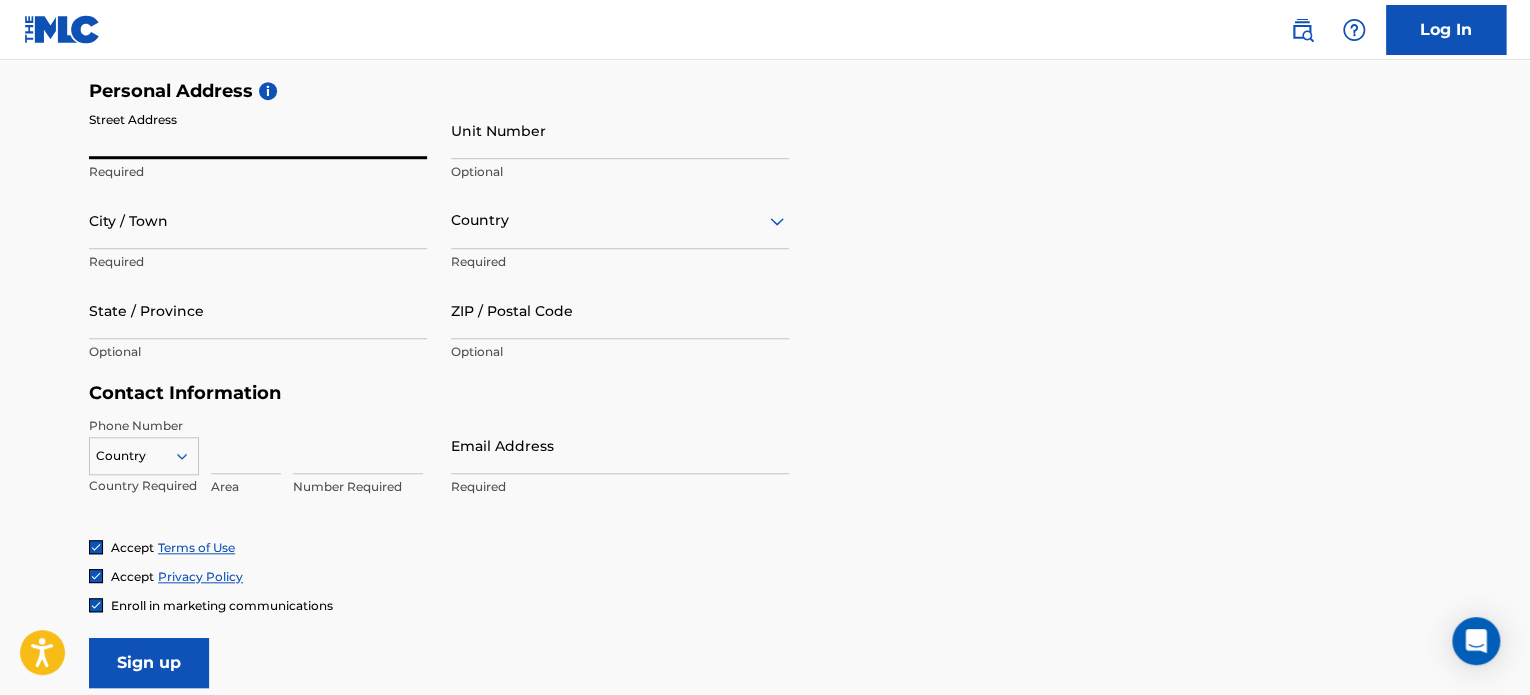 click on "Street Address" at bounding box center (258, 130) 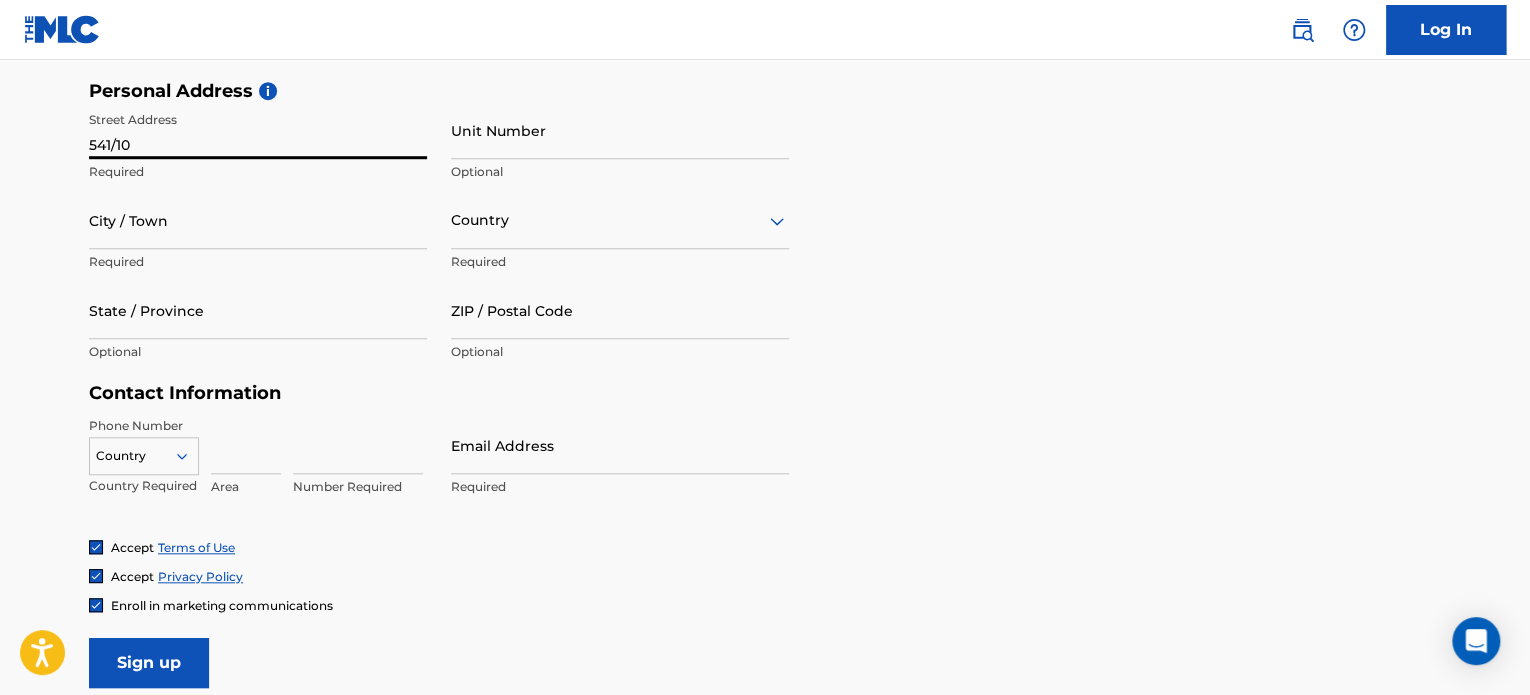 type on "541/10" 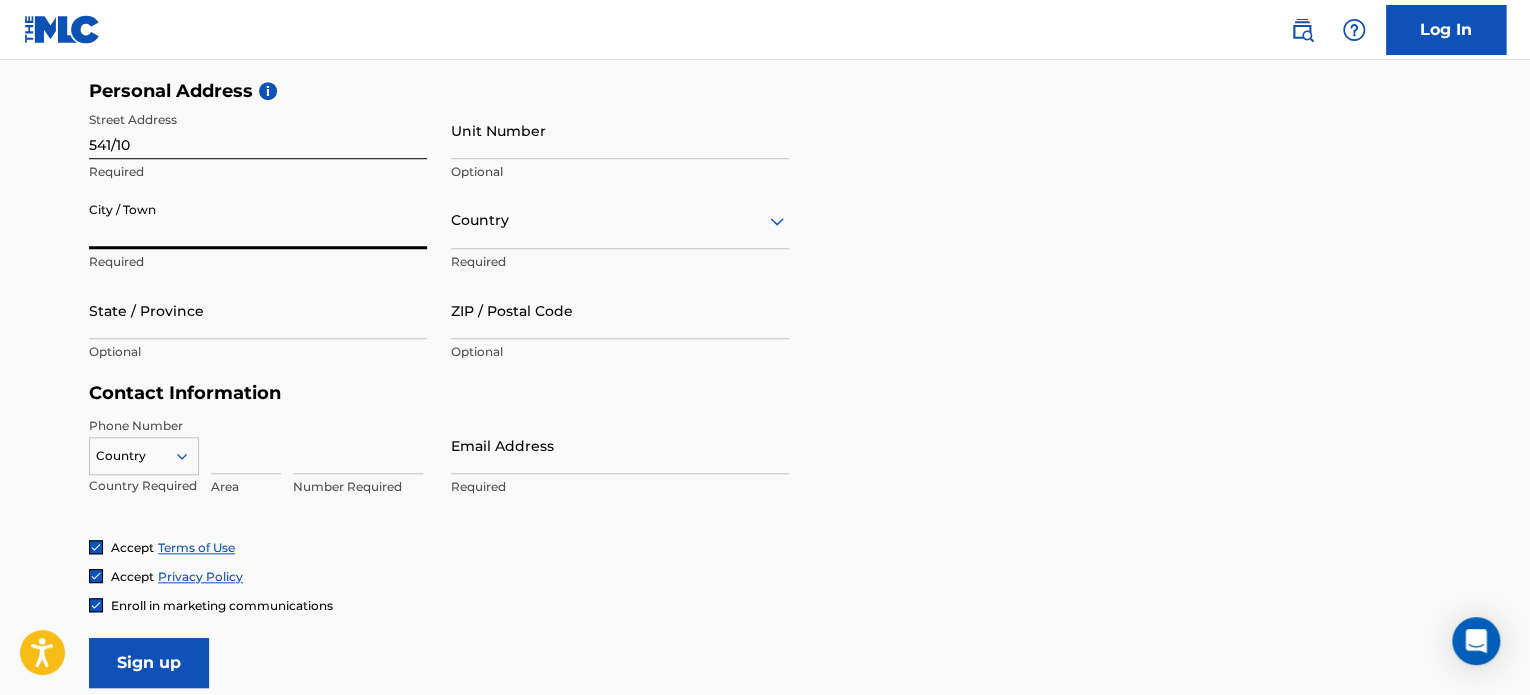 click on "City / Town" at bounding box center [258, 220] 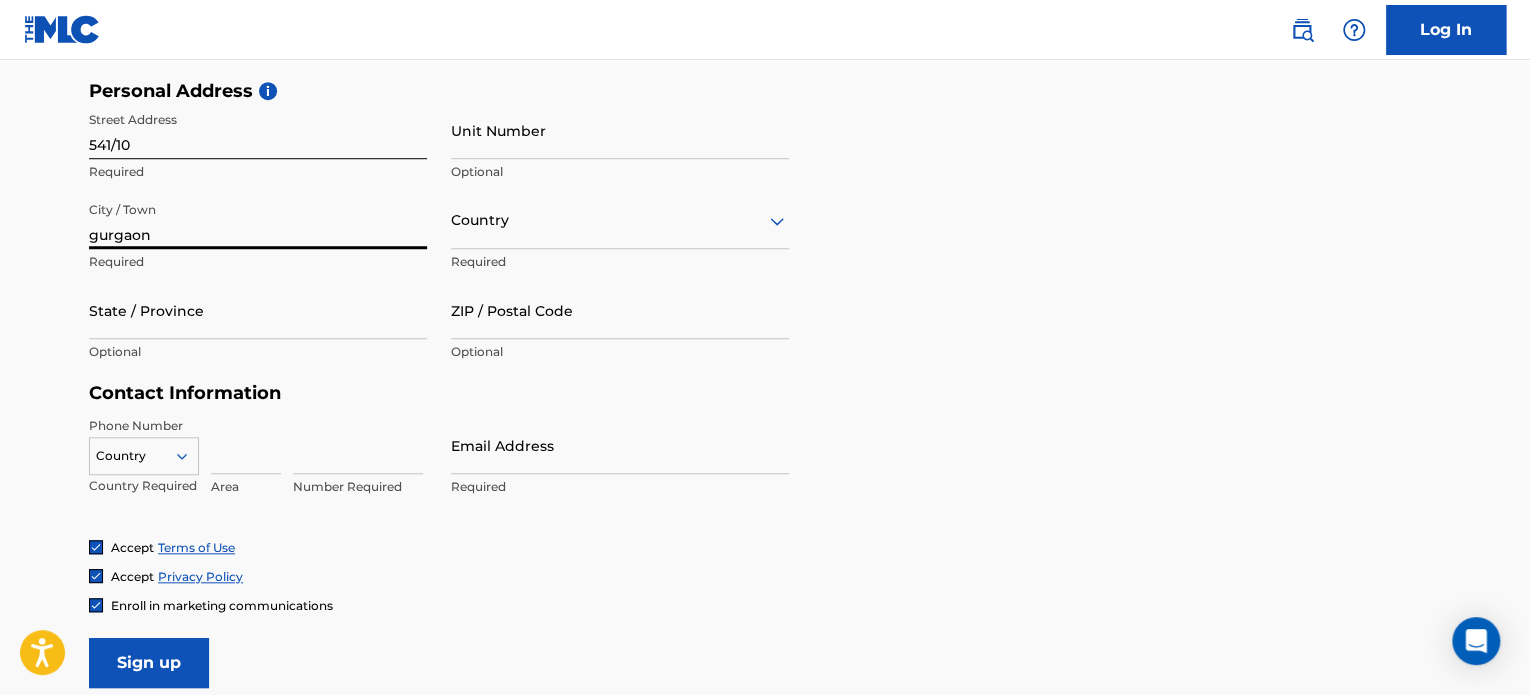 type on "gurgaon" 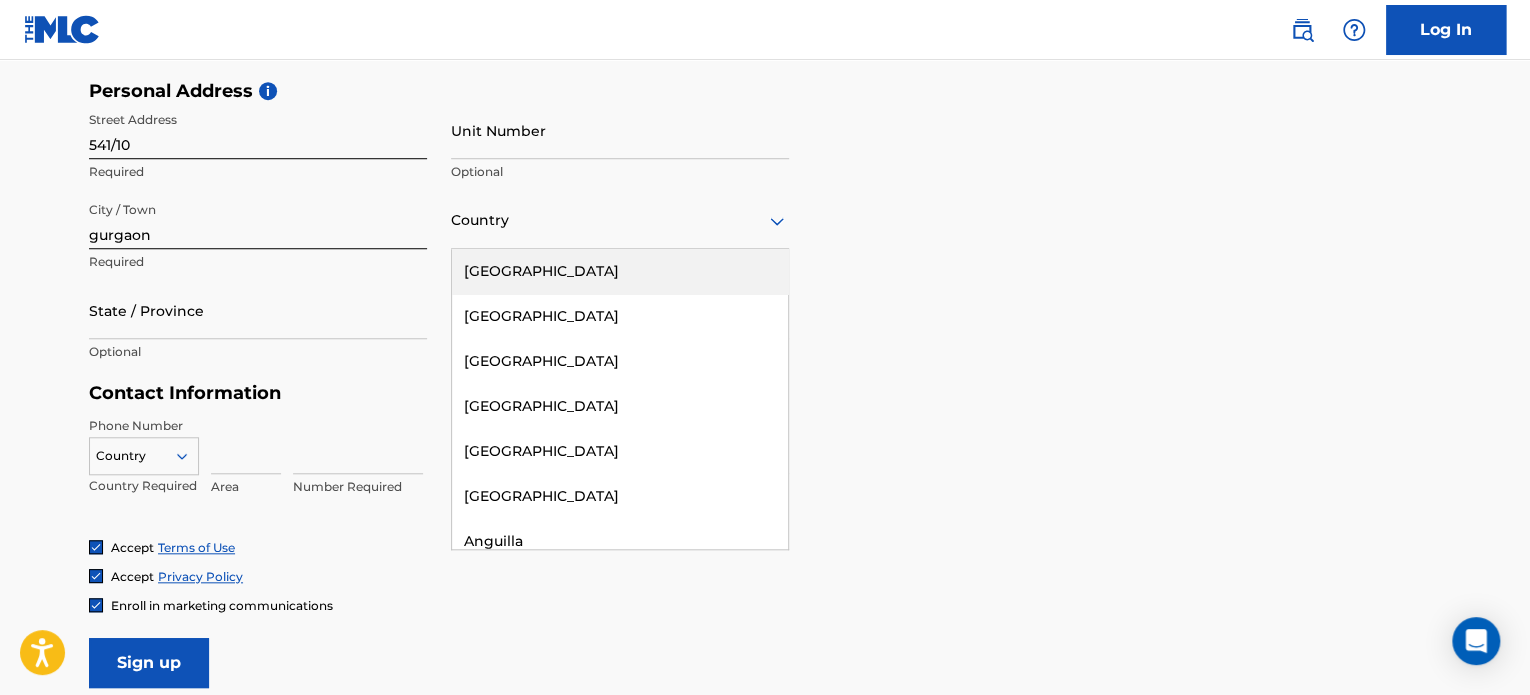 click on "Country" at bounding box center [620, 220] 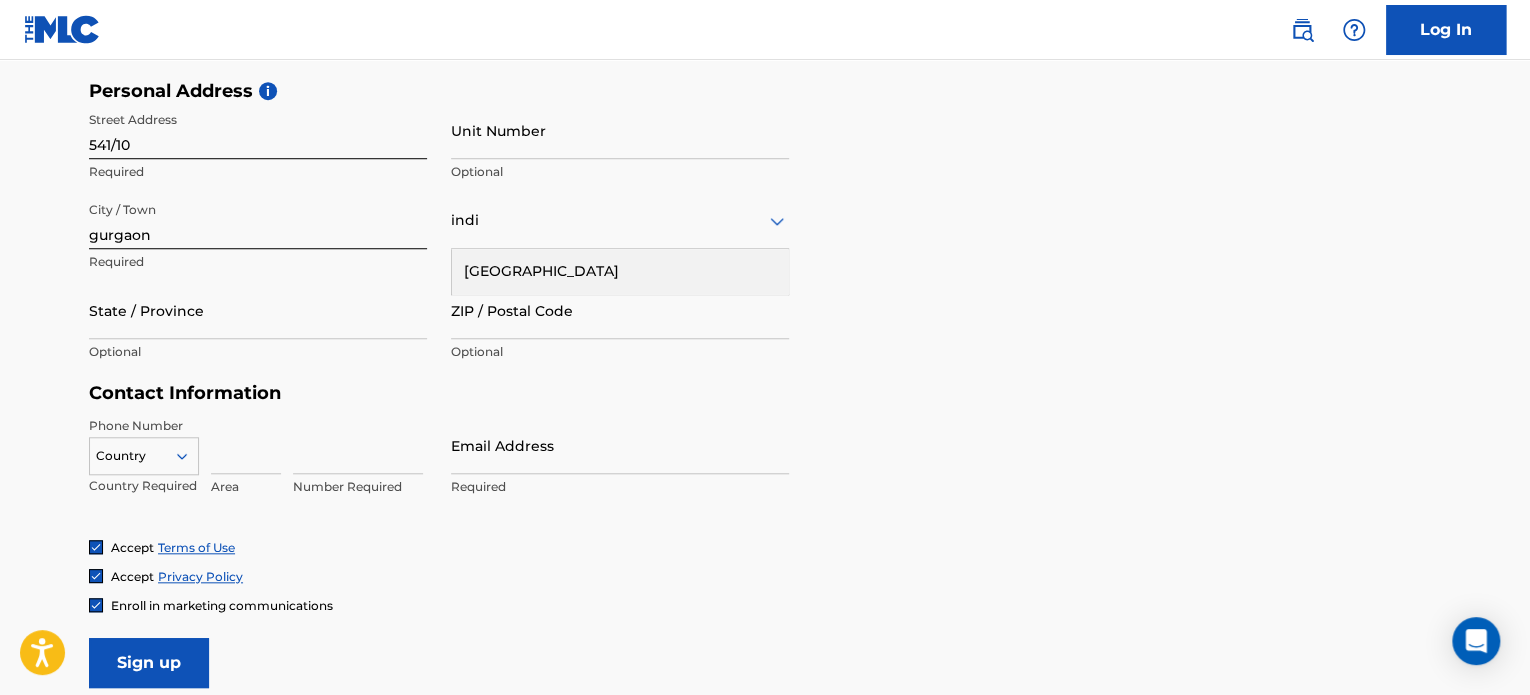 type on "india" 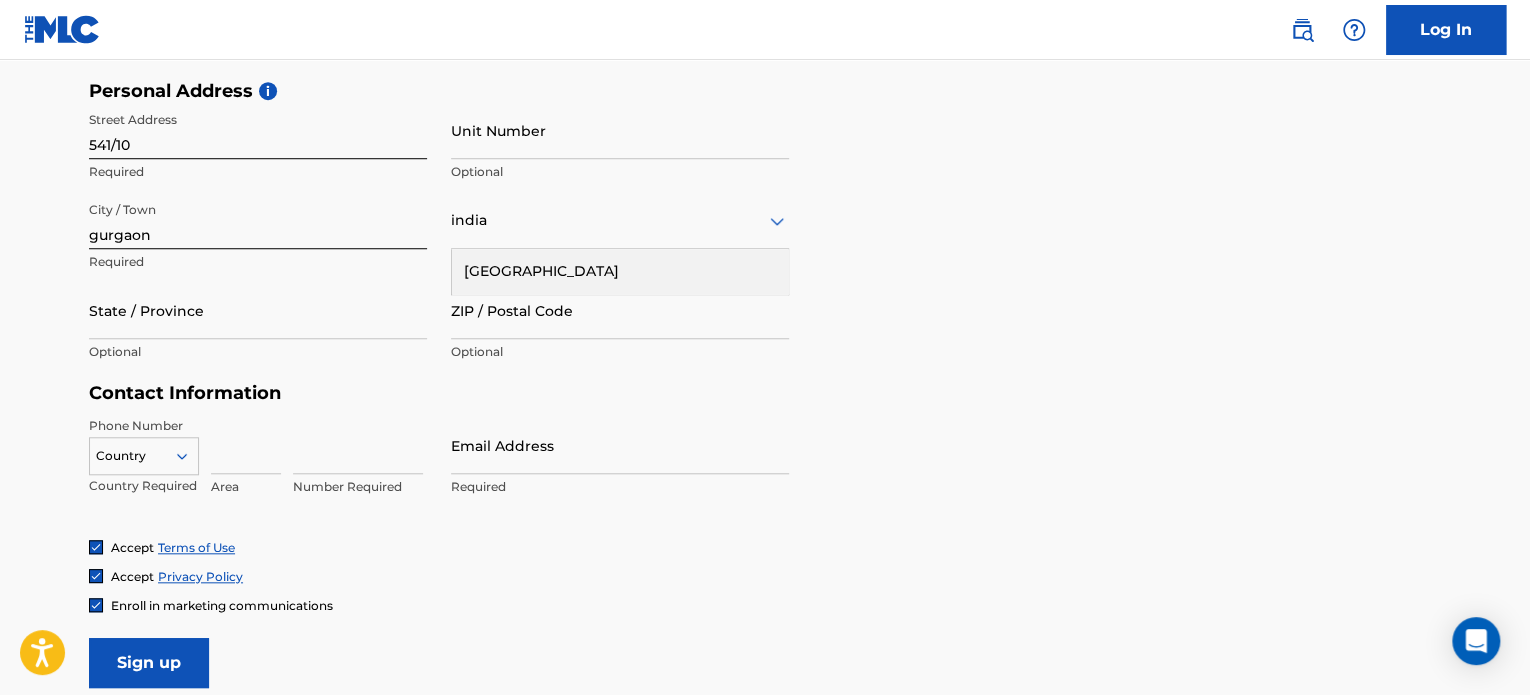 click on "India" at bounding box center (620, 271) 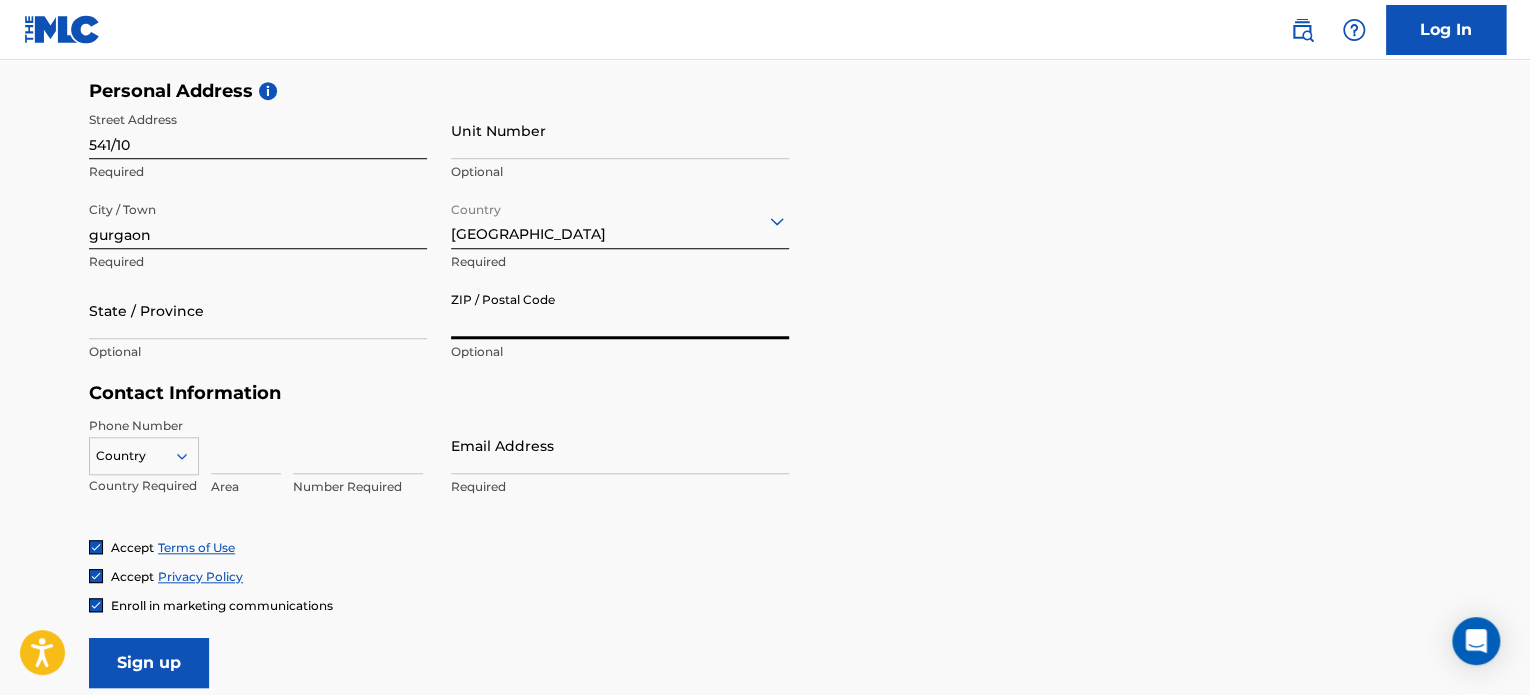 click on "ZIP / Postal Code" at bounding box center [620, 310] 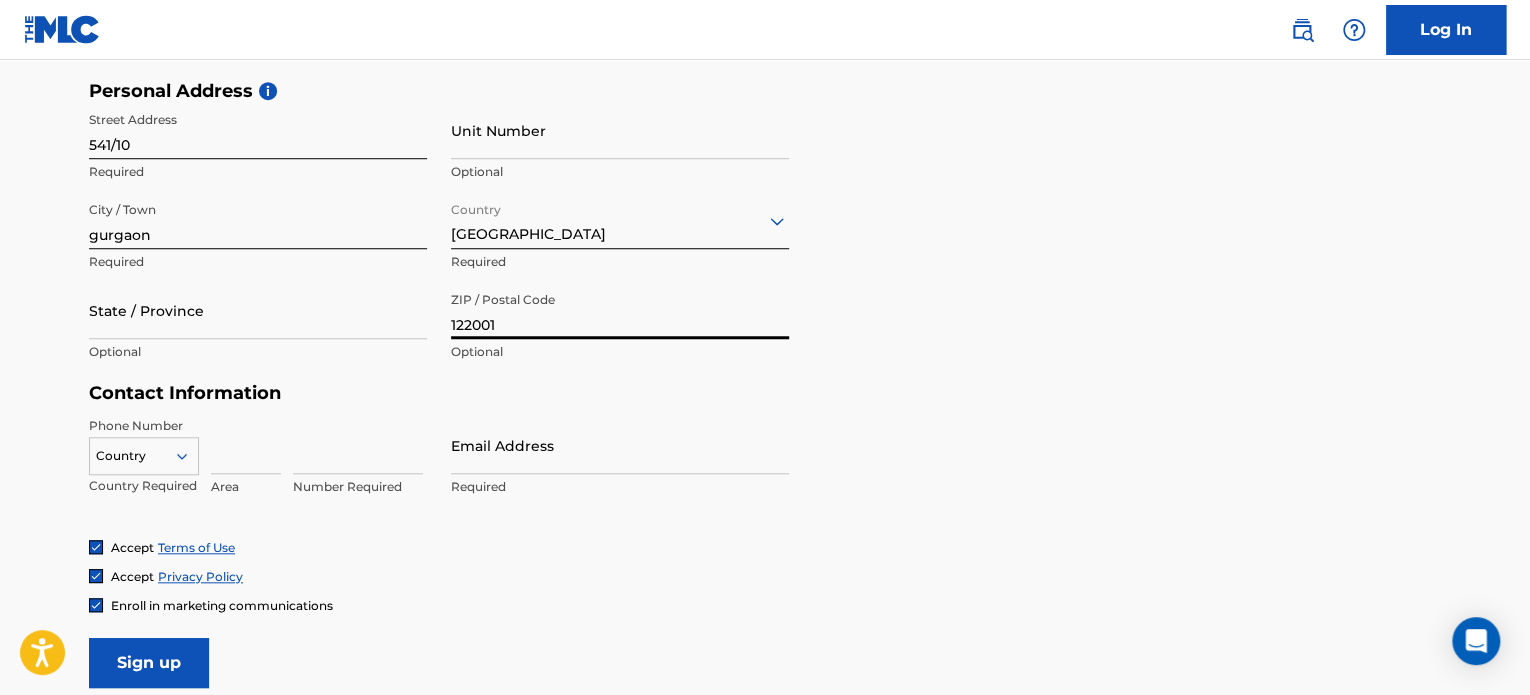 type on "122001" 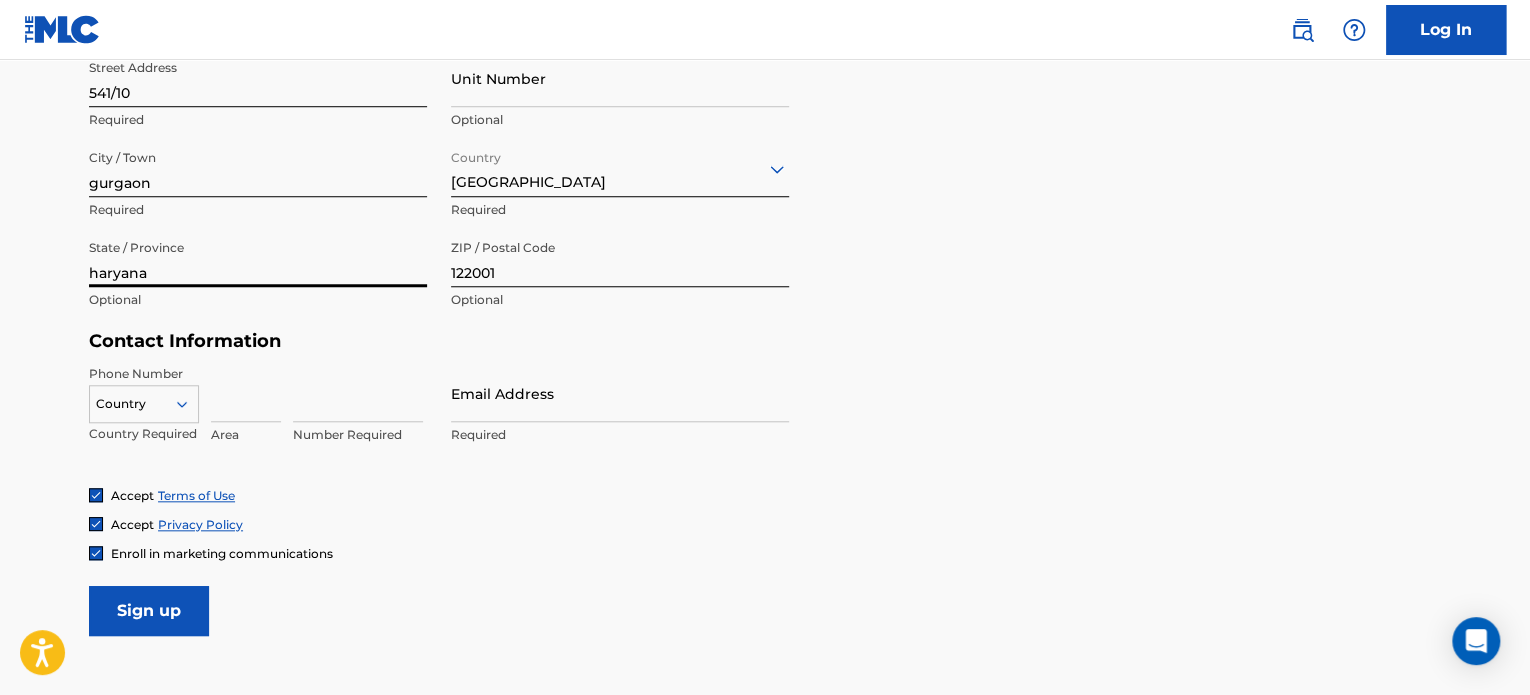 scroll, scrollTop: 720, scrollLeft: 0, axis: vertical 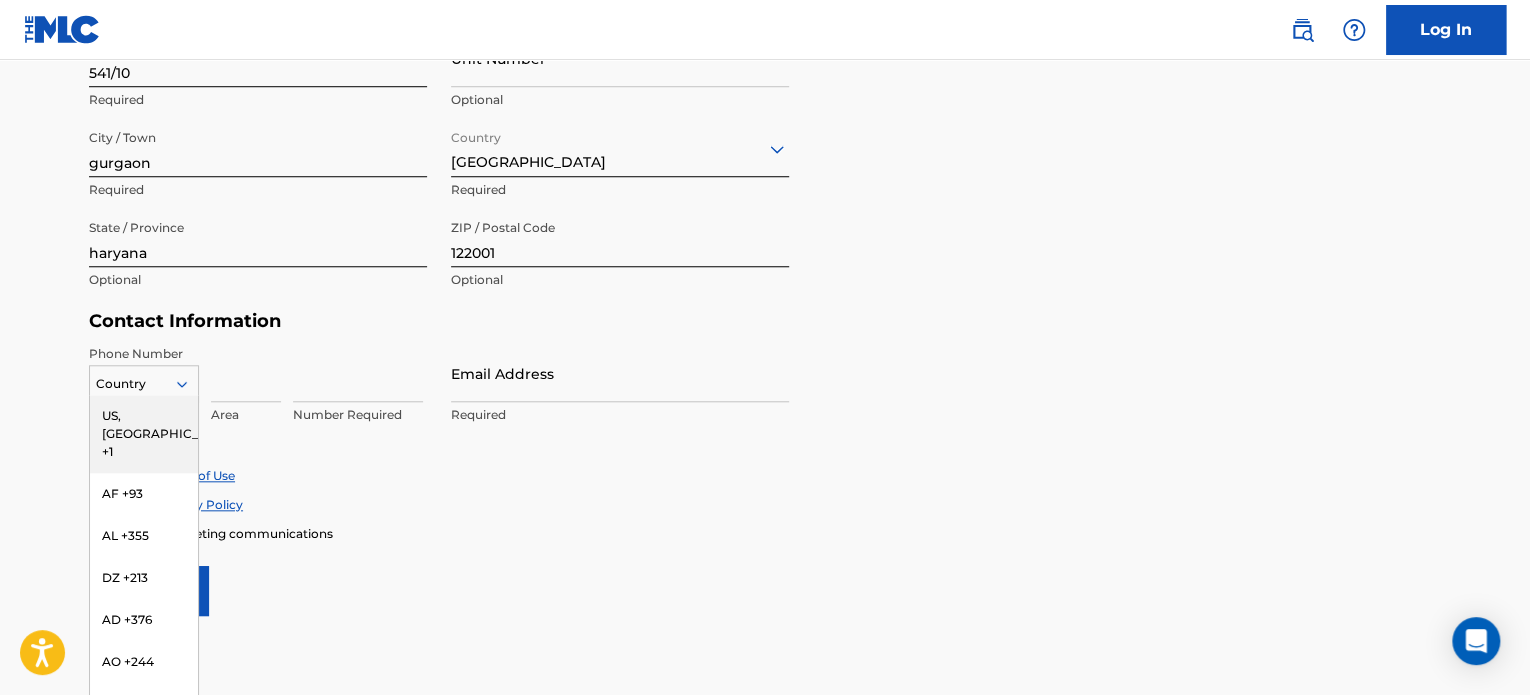 click on "216 results available. Use Up and Down to choose options, press Enter to select the currently focused option, press Escape to exit the menu, press Tab to select the option and exit the menu. Country US, CA +1 AF +93 AL +355 DZ +213 AD +376 AO +244 AI +1264 AG +1268 AR +54 AM +374 AW +297 AU +61 AT +43 AZ +994 BS +1242 BH +973 BD +880 BB +1246 BY +375 BE +32 BZ +501 BJ +229 BM +1441 BT +975 BO +591 BA +387 BW +267 BR +55 BN +673 BG +359 BF +226 BI +257 KH +855 CM +237 CV +238 KY +1345 CF +236 TD +235 CL +56 CN +86 CO +57 KM +269 CG, CD +242 CK +682 CR +506 CI +225 HR +385 CU +53 CY +357 CZ +420 DK +45 DJ +253 DM +1767 DO +1809 EC +593 EG +20 SV +503 GQ +240 ER +291 EE +372 ET +251 FK +500 FO +298 FJ +679 FI +358 FR +33 GF +594 PF +689 GA +241 GM +220 GE +995 DE +49 GH +233 GI +350 GR +30 GL +299 GD +1473 GP +590 GT +502 GN +224 GW +245 GY +592 HT +509 VA, IT +39 HN +504 HK +852 HU +36 IS +354 IN +91 ID +62 IR +98 IQ +964 IE +353 IL +972 JM +1876 JP +81 JO +962 KZ +7 KE +254 KI +686 KP +850 KR +82 KW +965" at bounding box center [144, 380] 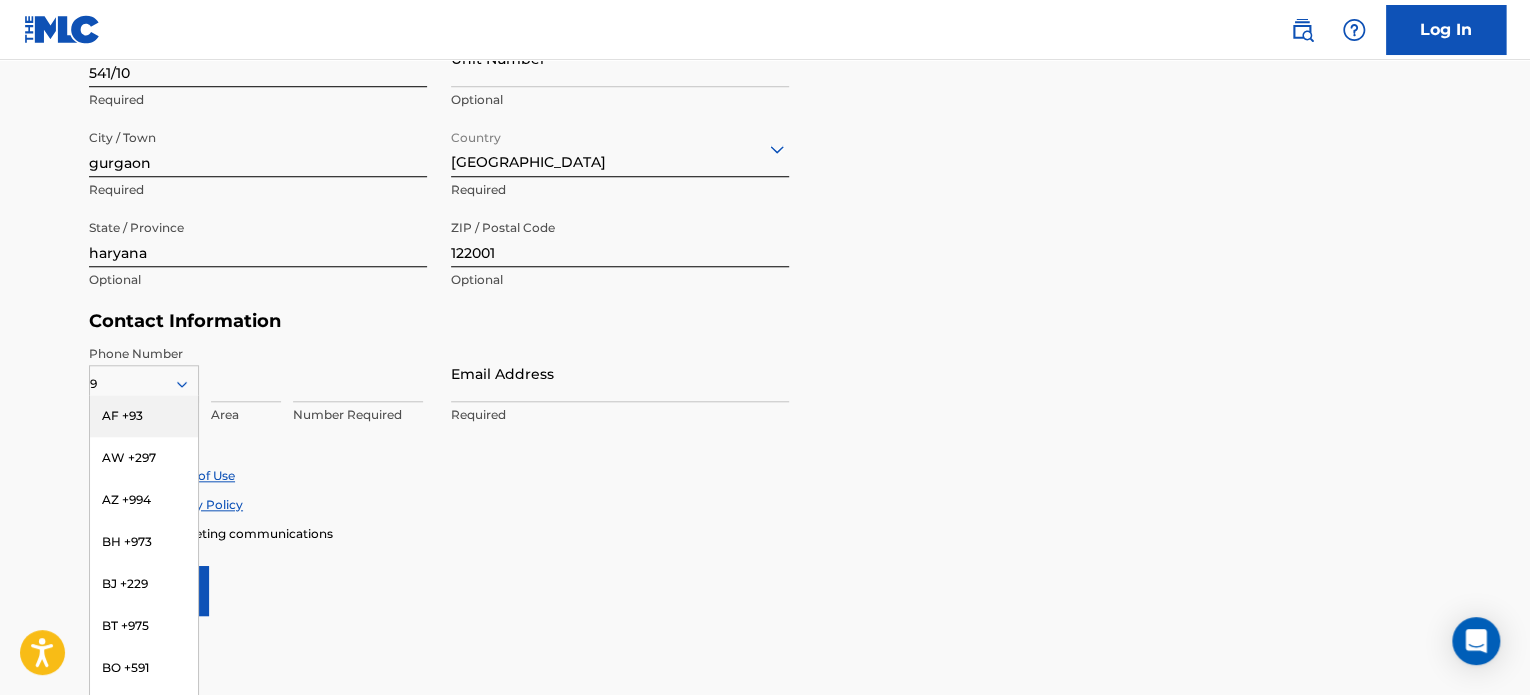 type on "91" 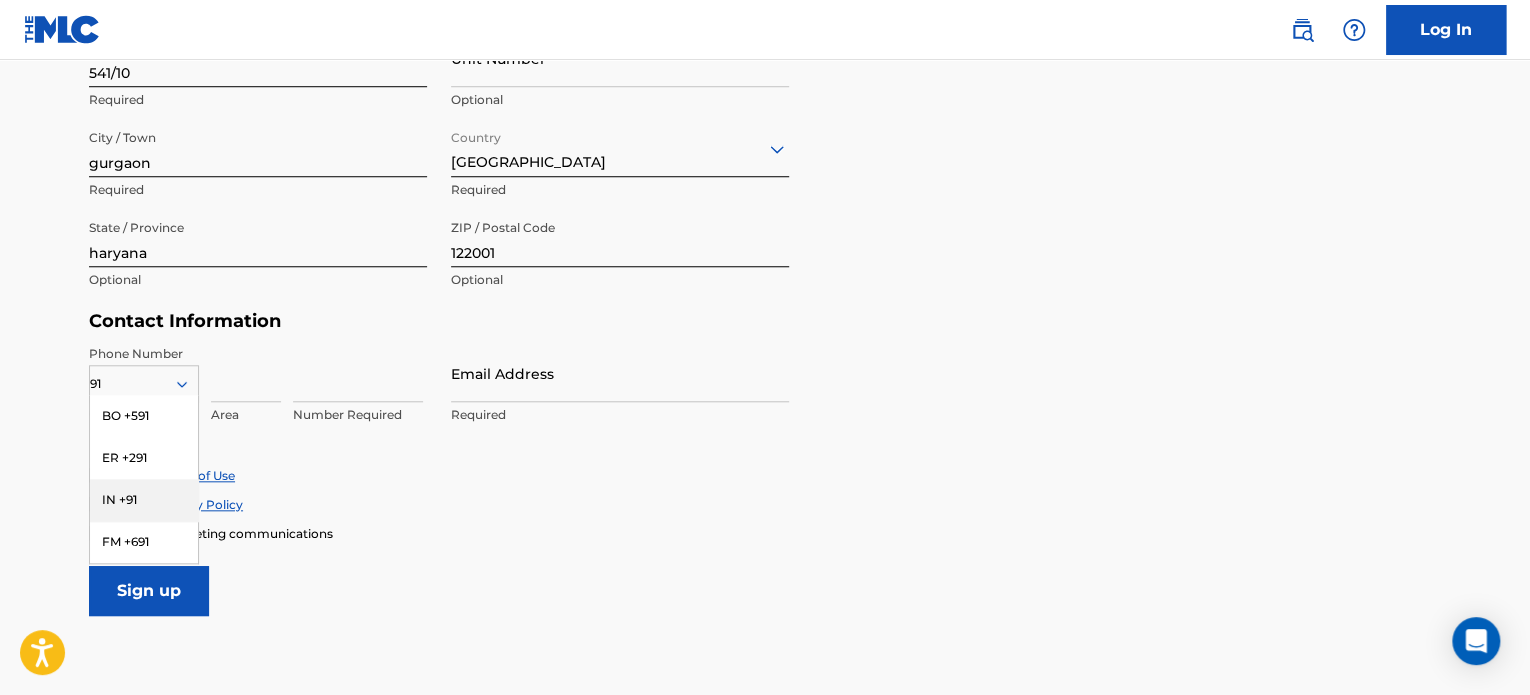 click on "IN +91" at bounding box center [144, 500] 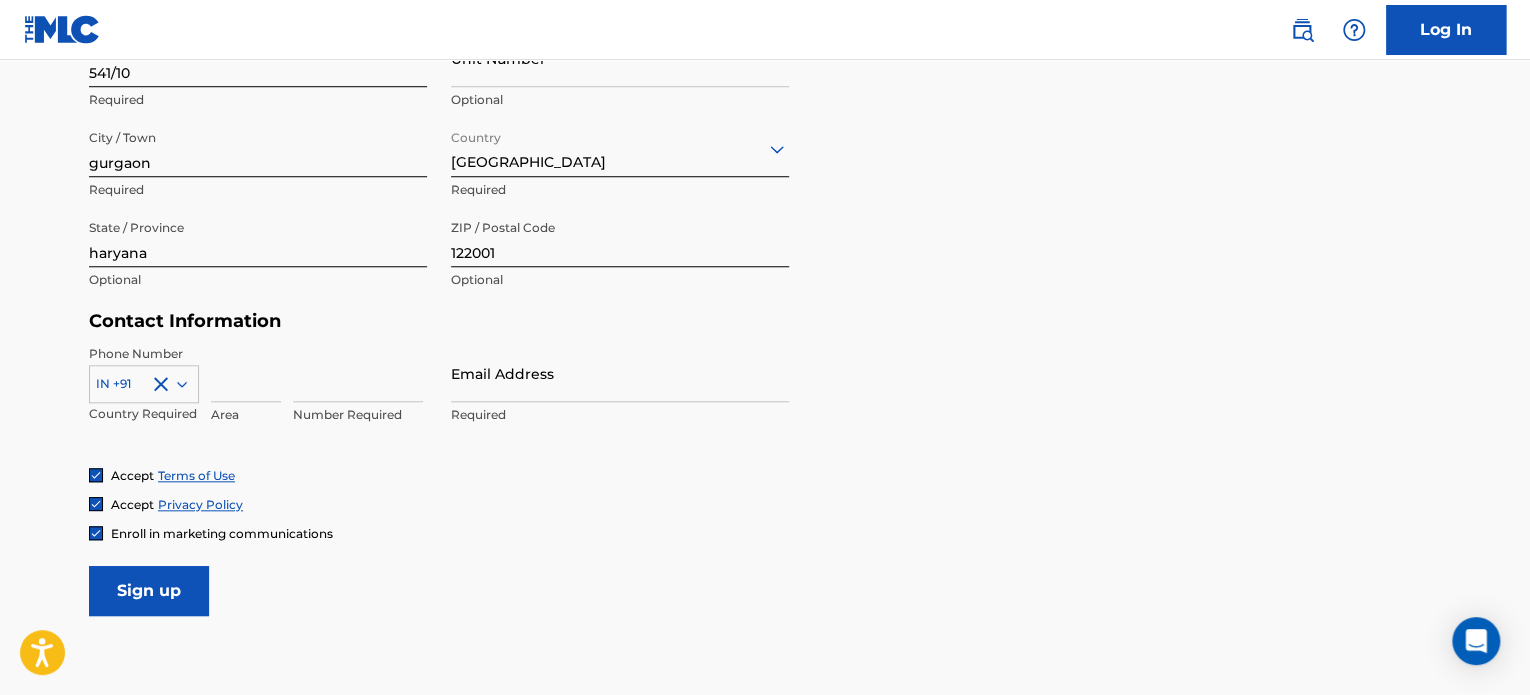 click at bounding box center (358, 373) 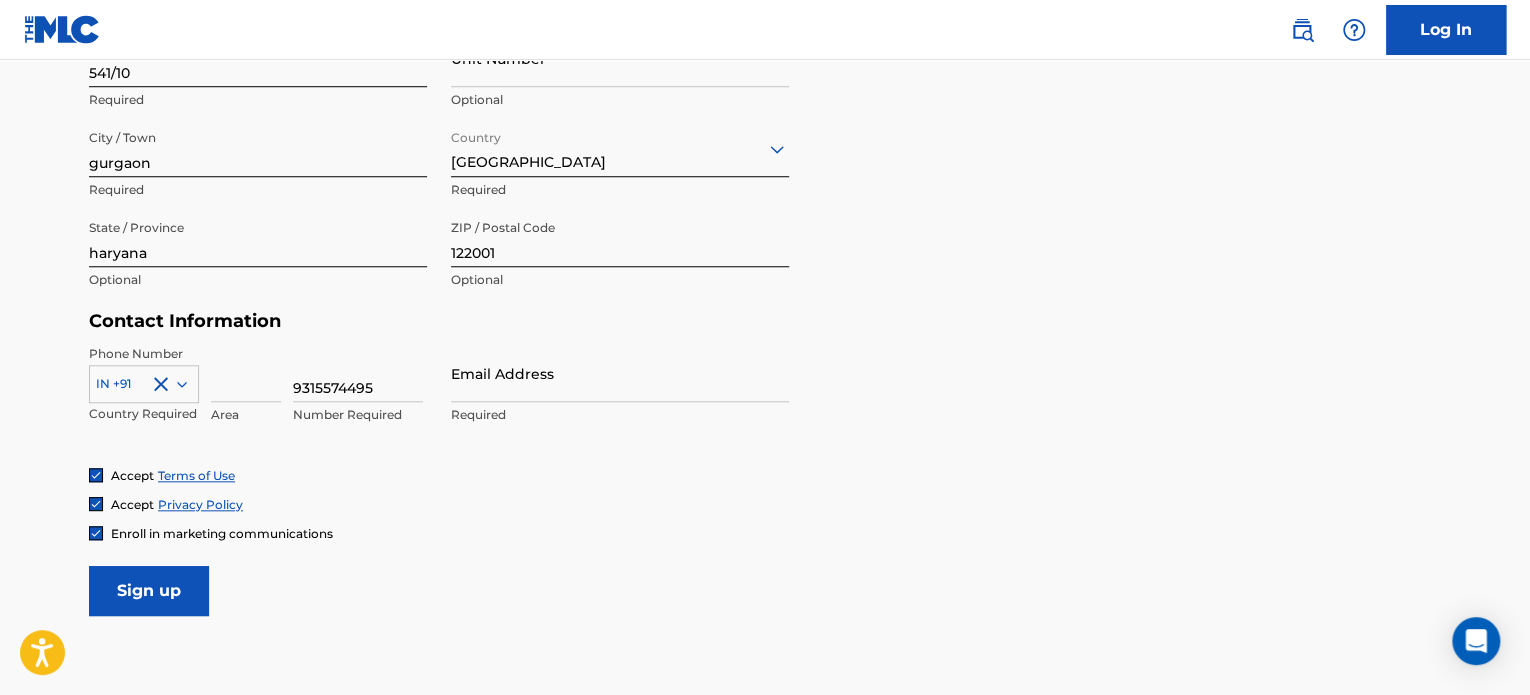 type on "9315574495" 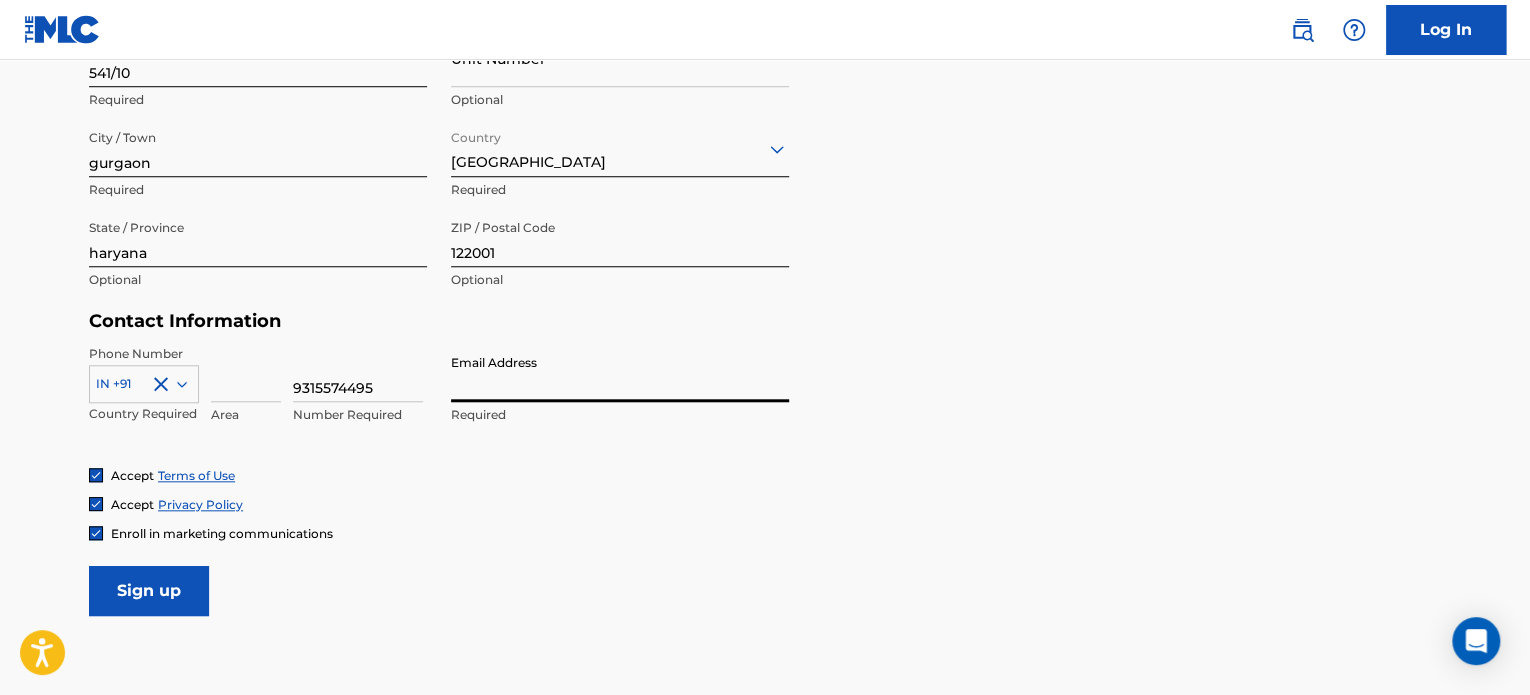 click on "Email Address" at bounding box center (620, 373) 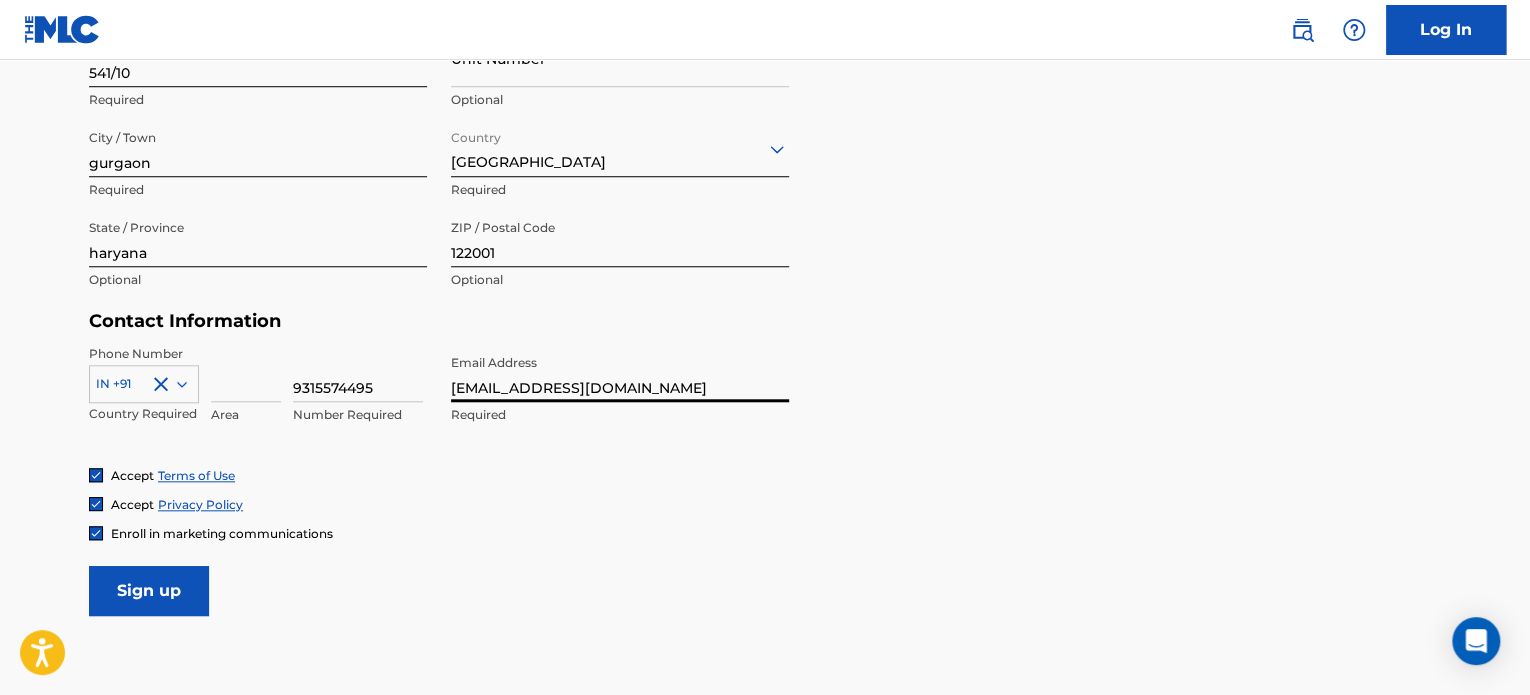 click on "Enroll in marketing communications" at bounding box center (222, 533) 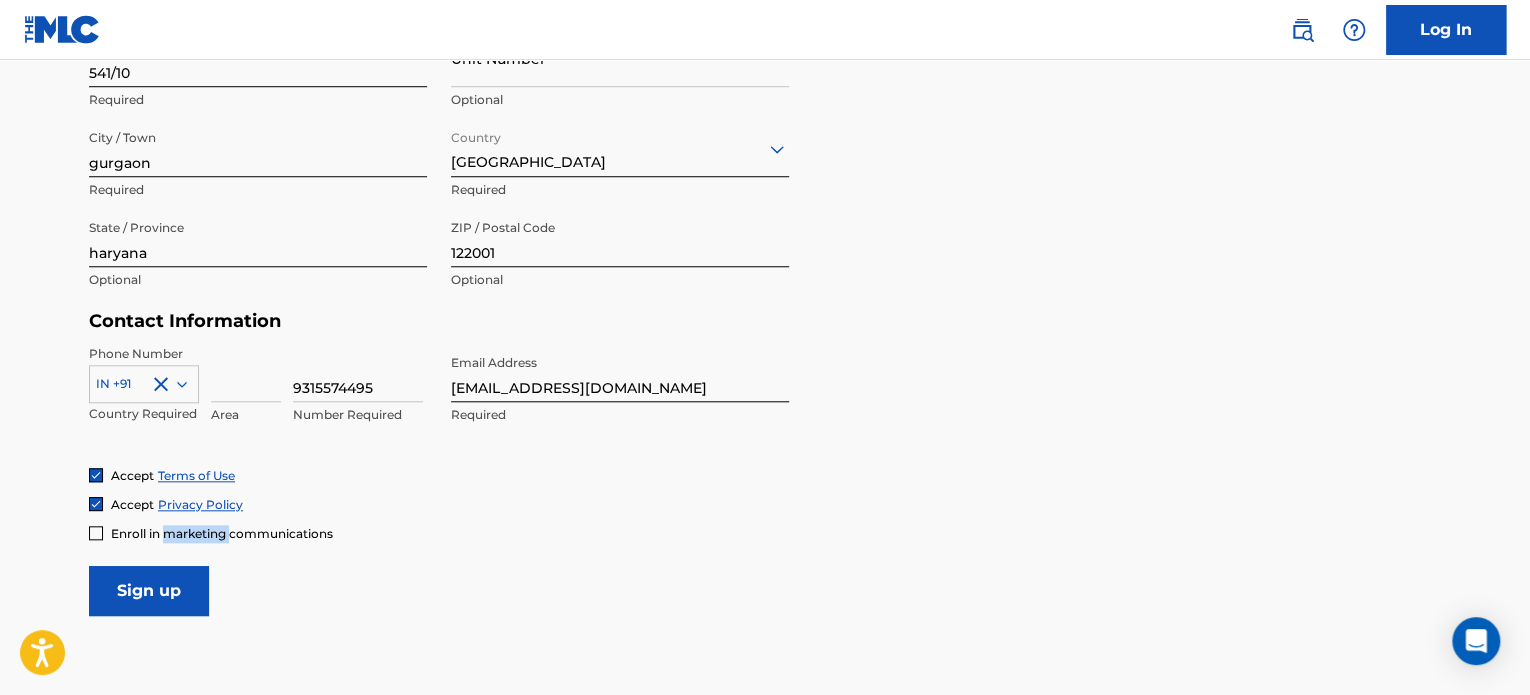 click on "Enroll in marketing communications" at bounding box center [222, 533] 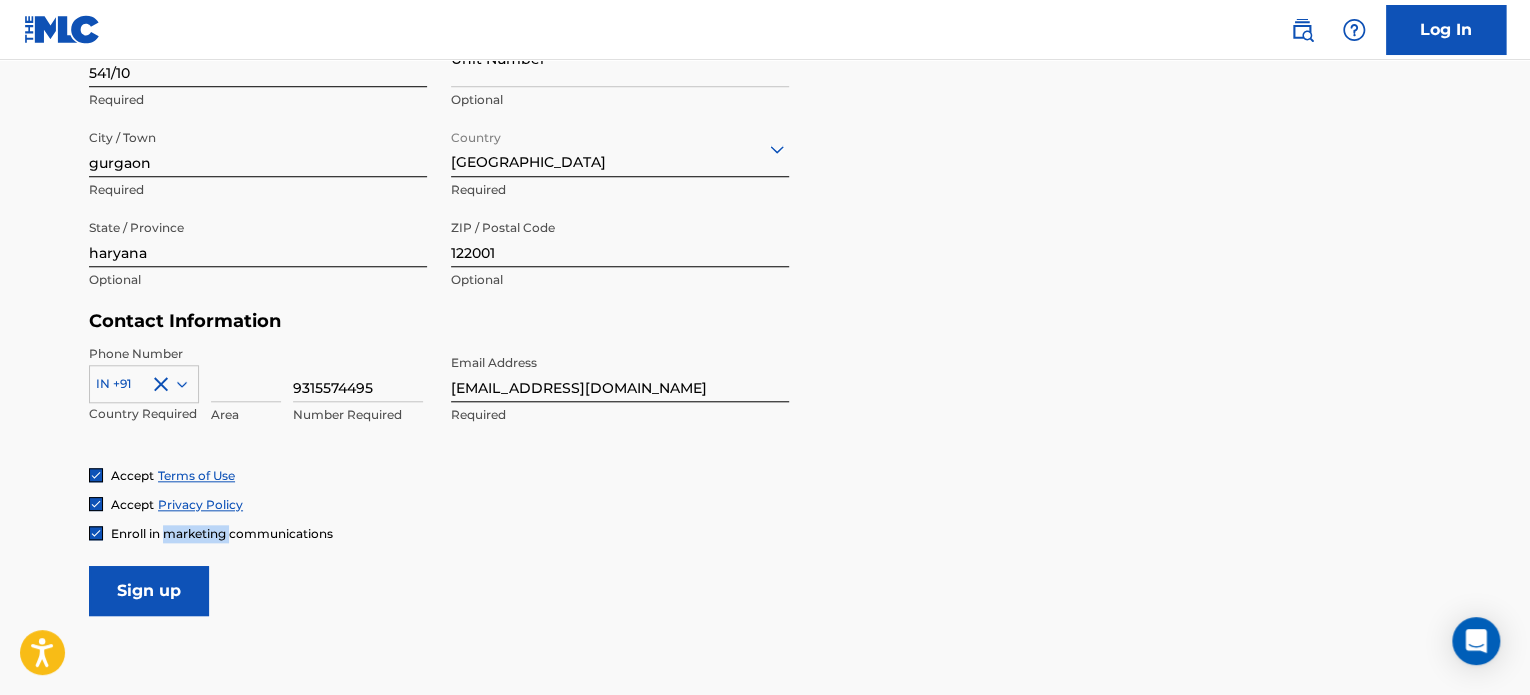 click on "Sign up" at bounding box center (149, 591) 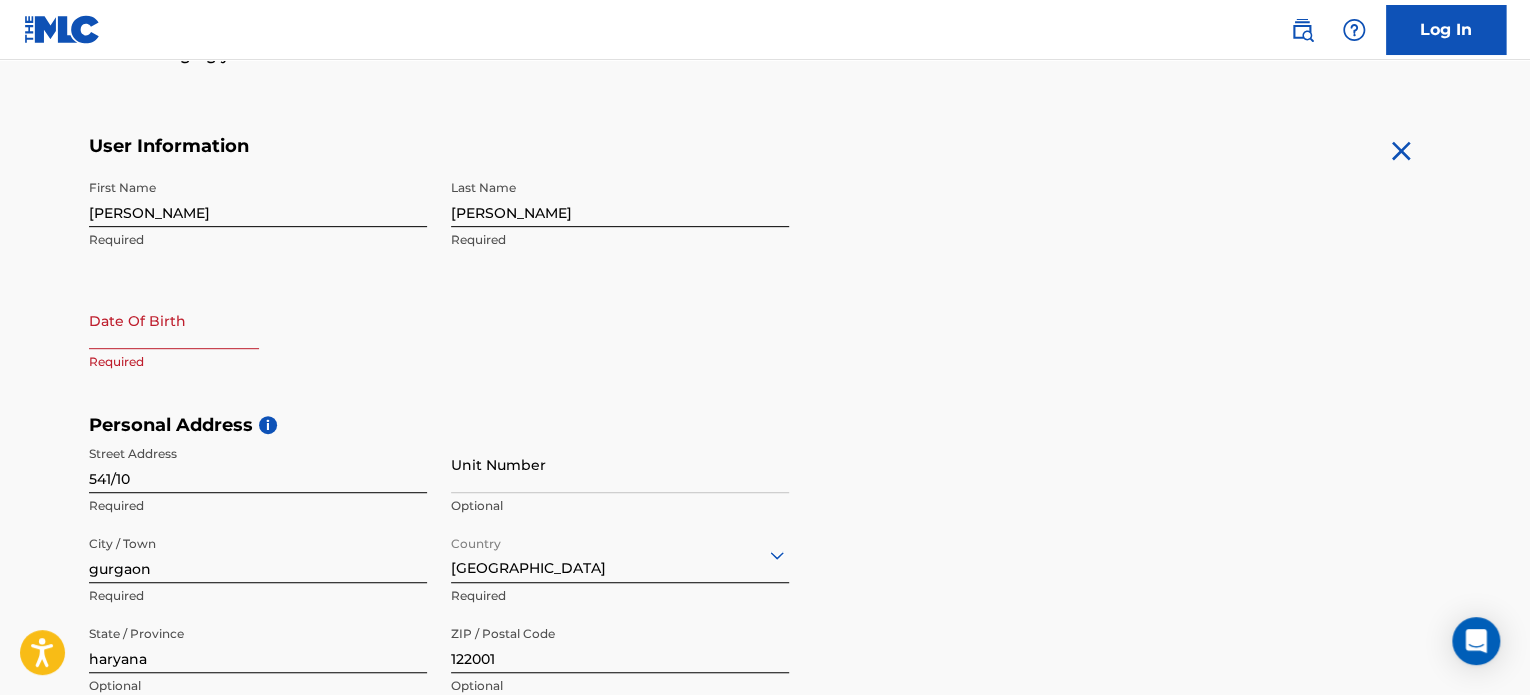 scroll, scrollTop: 324, scrollLeft: 0, axis: vertical 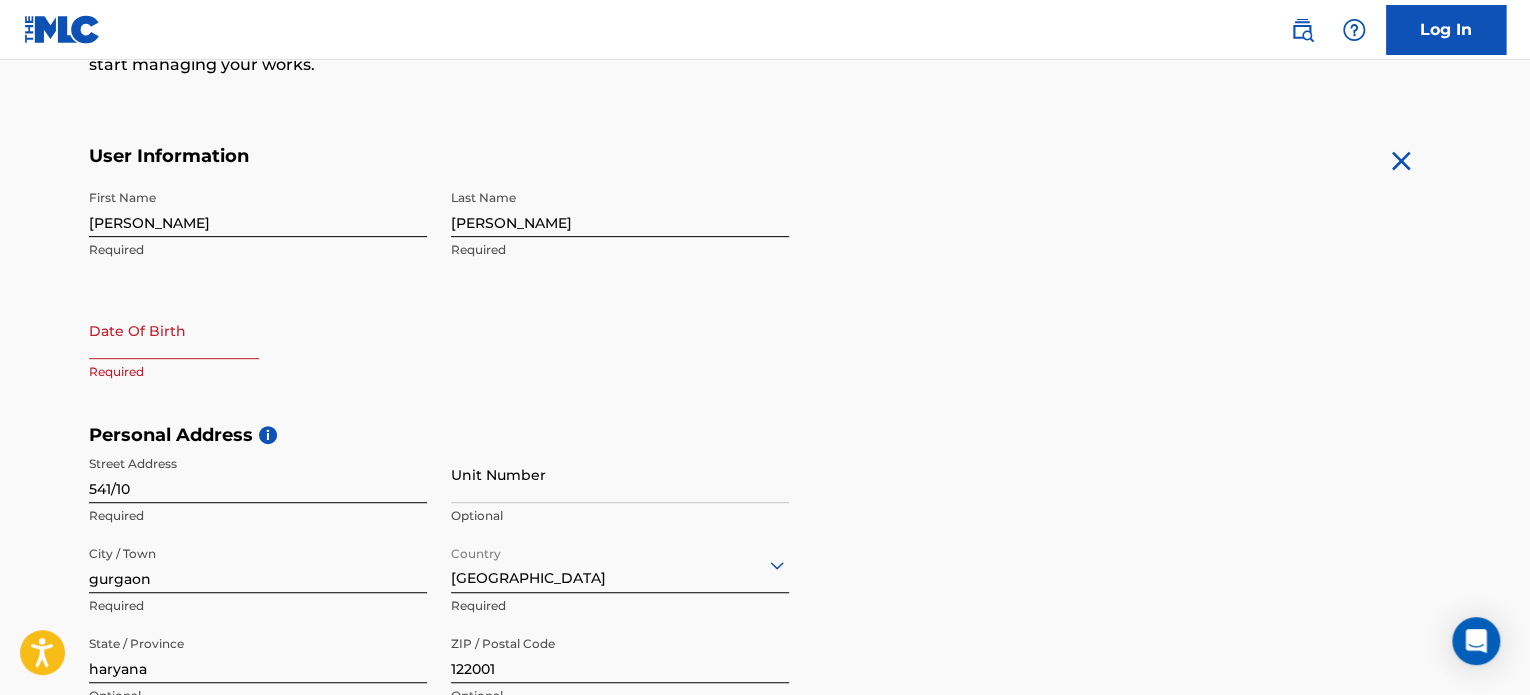 click at bounding box center (174, 330) 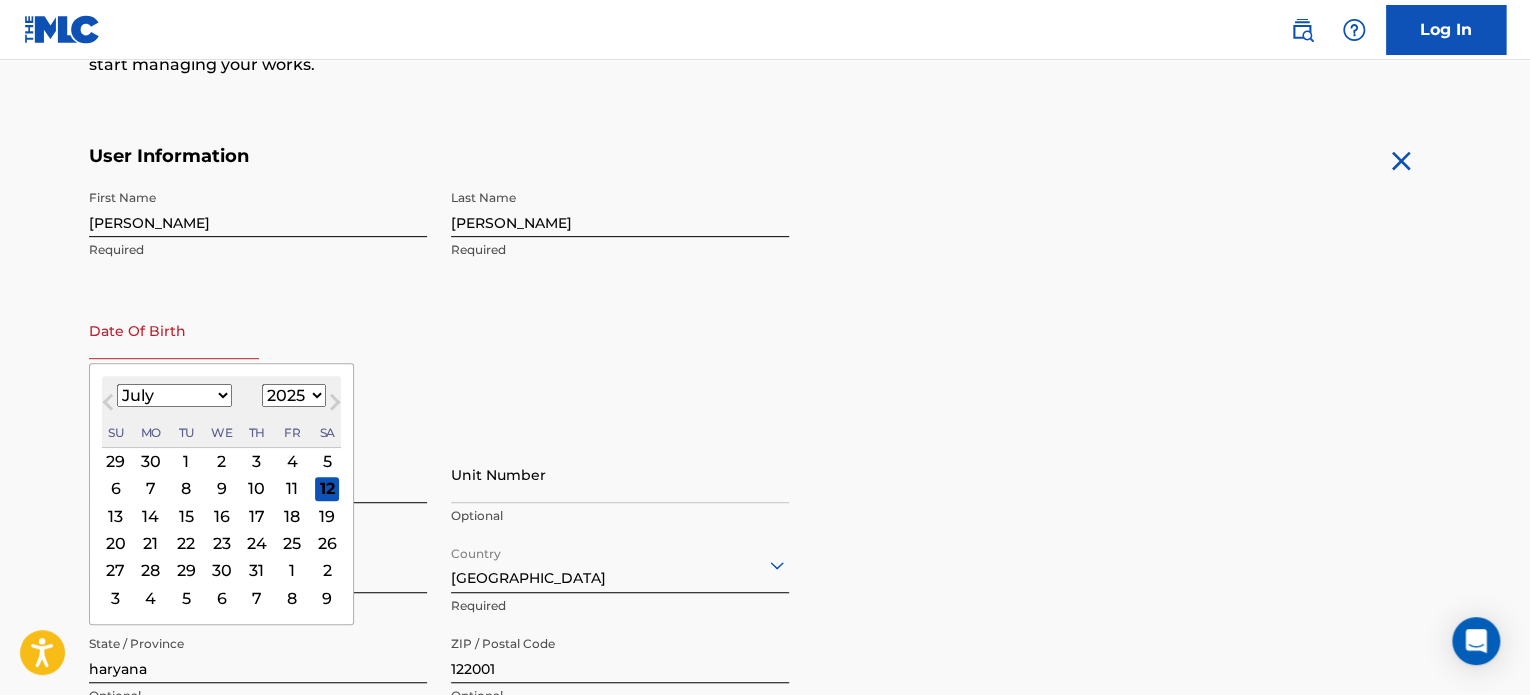 click on "1900 1901 1902 1903 1904 1905 1906 1907 1908 1909 1910 1911 1912 1913 1914 1915 1916 1917 1918 1919 1920 1921 1922 1923 1924 1925 1926 1927 1928 1929 1930 1931 1932 1933 1934 1935 1936 1937 1938 1939 1940 1941 1942 1943 1944 1945 1946 1947 1948 1949 1950 1951 1952 1953 1954 1955 1956 1957 1958 1959 1960 1961 1962 1963 1964 1965 1966 1967 1968 1969 1970 1971 1972 1973 1974 1975 1976 1977 1978 1979 1980 1981 1982 1983 1984 1985 1986 1987 1988 1989 1990 1991 1992 1993 1994 1995 1996 1997 1998 1999 2000 2001 2002 2003 2004 2005 2006 2007 2008 2009 2010 2011 2012 2013 2014 2015 2016 2017 2018 2019 2020 2021 2022 2023 2024 2025 2026 2027 2028 2029 2030 2031 2032 2033 2034 2035 2036 2037 2038 2039 2040 2041 2042 2043 2044 2045 2046 2047 2048 2049 2050 2051 2052 2053 2054 2055 2056 2057 2058 2059 2060 2061 2062 2063 2064 2065 2066 2067 2068 2069 2070 2071 2072 2073 2074 2075 2076 2077 2078 2079 2080 2081 2082 2083 2084 2085 2086 2087 2088 2089 2090 2091 2092 2093 2094 2095 2096 2097 2098 2099 2100" at bounding box center [294, 395] 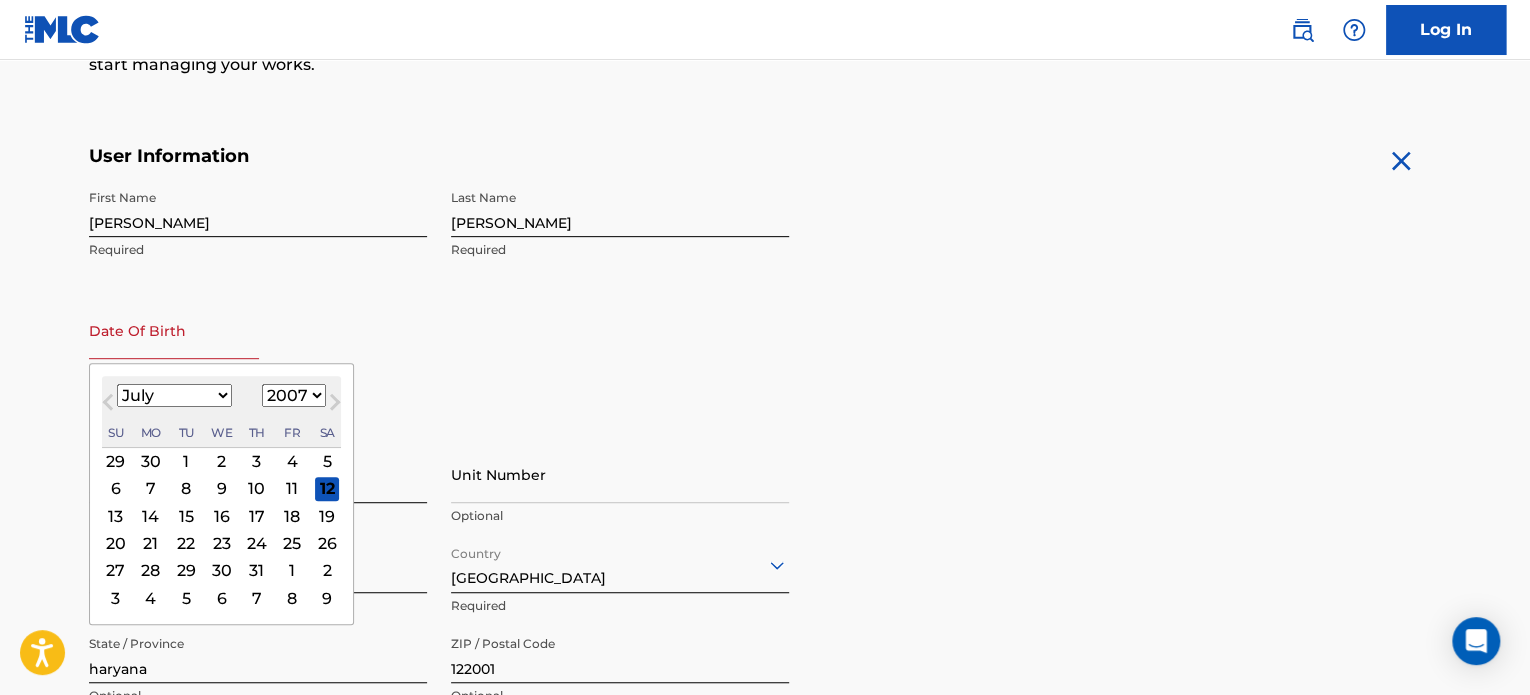 click on "1900 1901 1902 1903 1904 1905 1906 1907 1908 1909 1910 1911 1912 1913 1914 1915 1916 1917 1918 1919 1920 1921 1922 1923 1924 1925 1926 1927 1928 1929 1930 1931 1932 1933 1934 1935 1936 1937 1938 1939 1940 1941 1942 1943 1944 1945 1946 1947 1948 1949 1950 1951 1952 1953 1954 1955 1956 1957 1958 1959 1960 1961 1962 1963 1964 1965 1966 1967 1968 1969 1970 1971 1972 1973 1974 1975 1976 1977 1978 1979 1980 1981 1982 1983 1984 1985 1986 1987 1988 1989 1990 1991 1992 1993 1994 1995 1996 1997 1998 1999 2000 2001 2002 2003 2004 2005 2006 2007 2008 2009 2010 2011 2012 2013 2014 2015 2016 2017 2018 2019 2020 2021 2022 2023 2024 2025 2026 2027 2028 2029 2030 2031 2032 2033 2034 2035 2036 2037 2038 2039 2040 2041 2042 2043 2044 2045 2046 2047 2048 2049 2050 2051 2052 2053 2054 2055 2056 2057 2058 2059 2060 2061 2062 2063 2064 2065 2066 2067 2068 2069 2070 2071 2072 2073 2074 2075 2076 2077 2078 2079 2080 2081 2082 2083 2084 2085 2086 2087 2088 2089 2090 2091 2092 2093 2094 2095 2096 2097 2098 2099 2100" at bounding box center (294, 395) 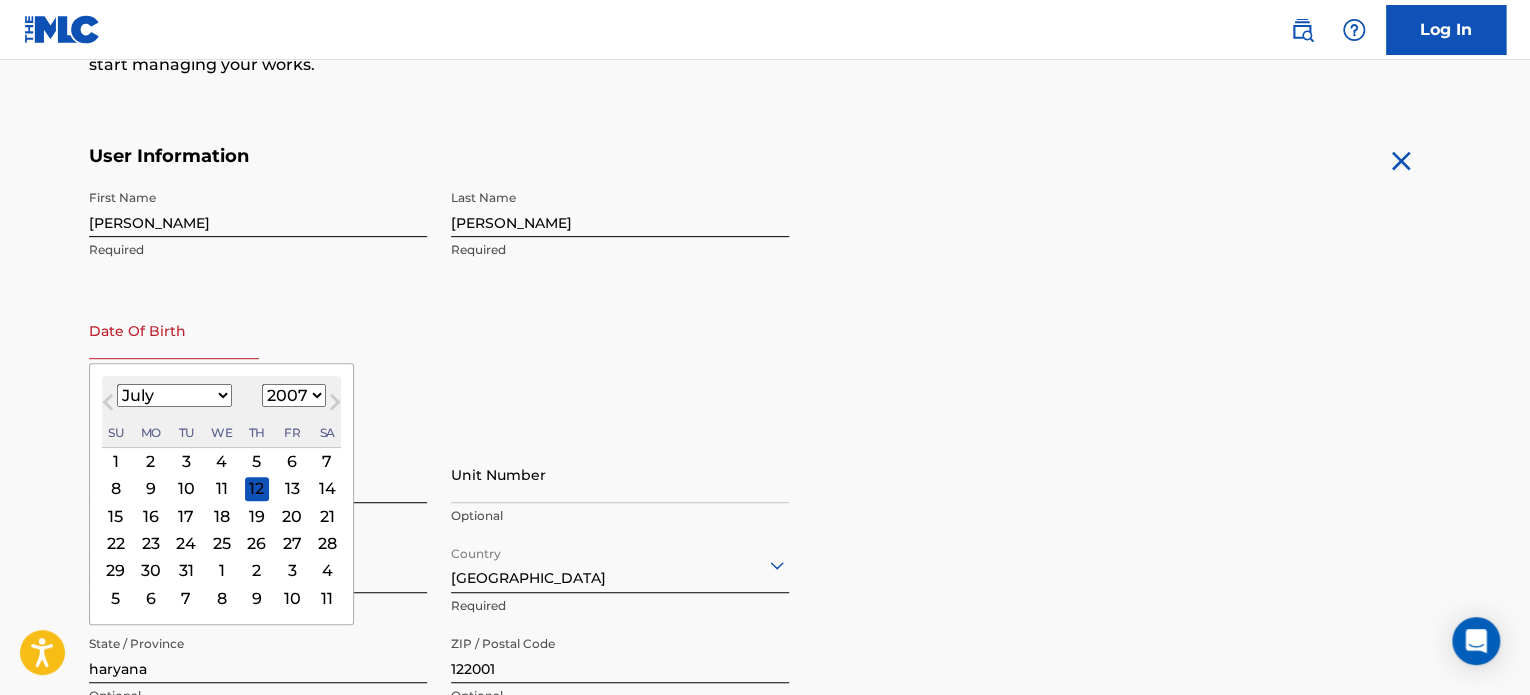 click on "January February March April May June July August September October November December" at bounding box center [174, 395] 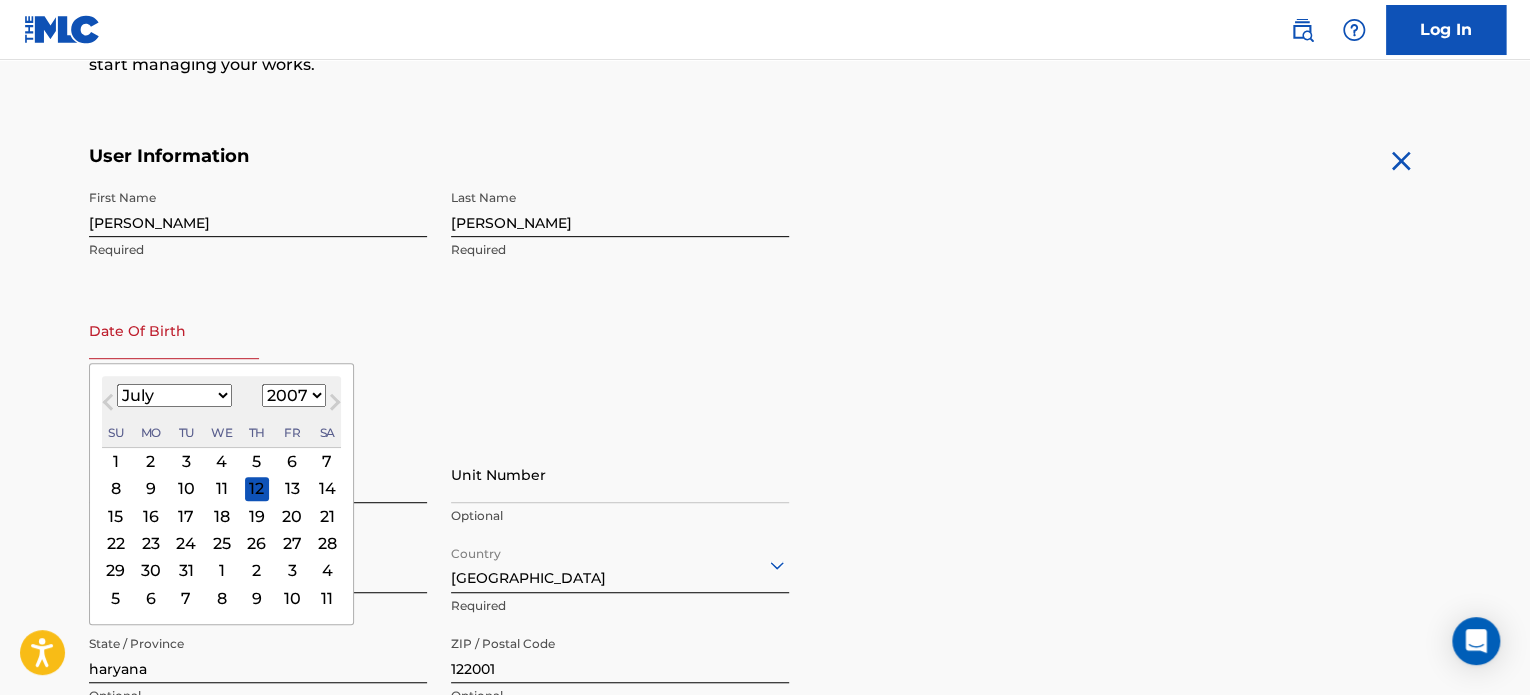 select on "1" 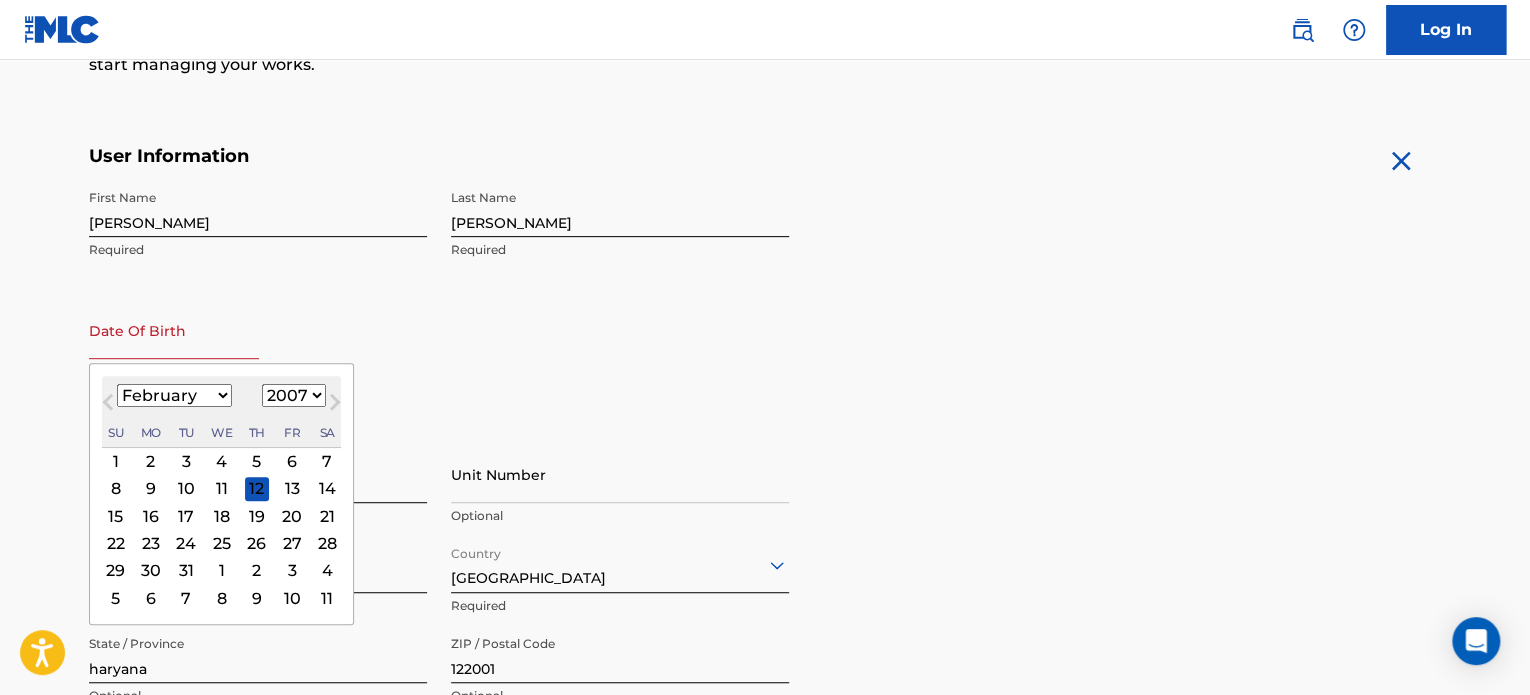 click on "January February March April May June July August September October November December" at bounding box center [174, 395] 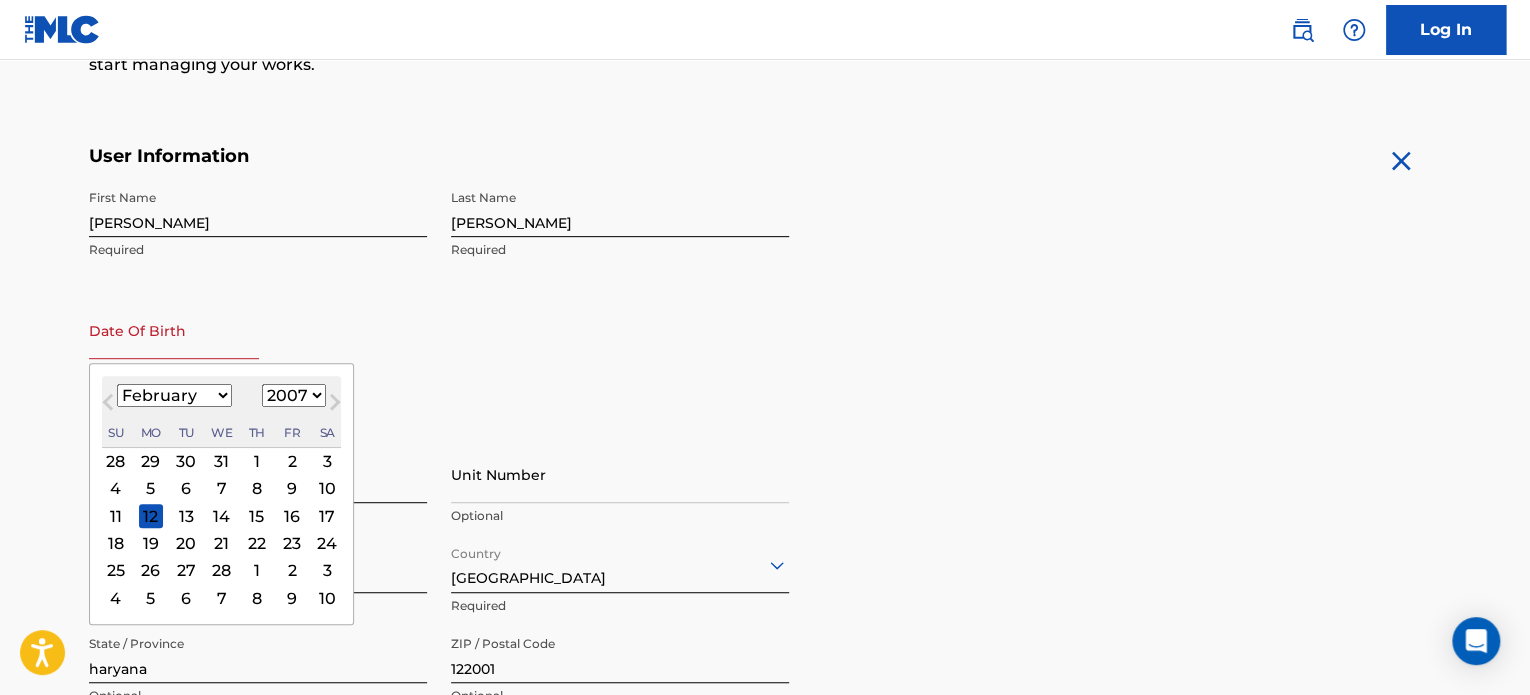 click on "2" at bounding box center (292, 461) 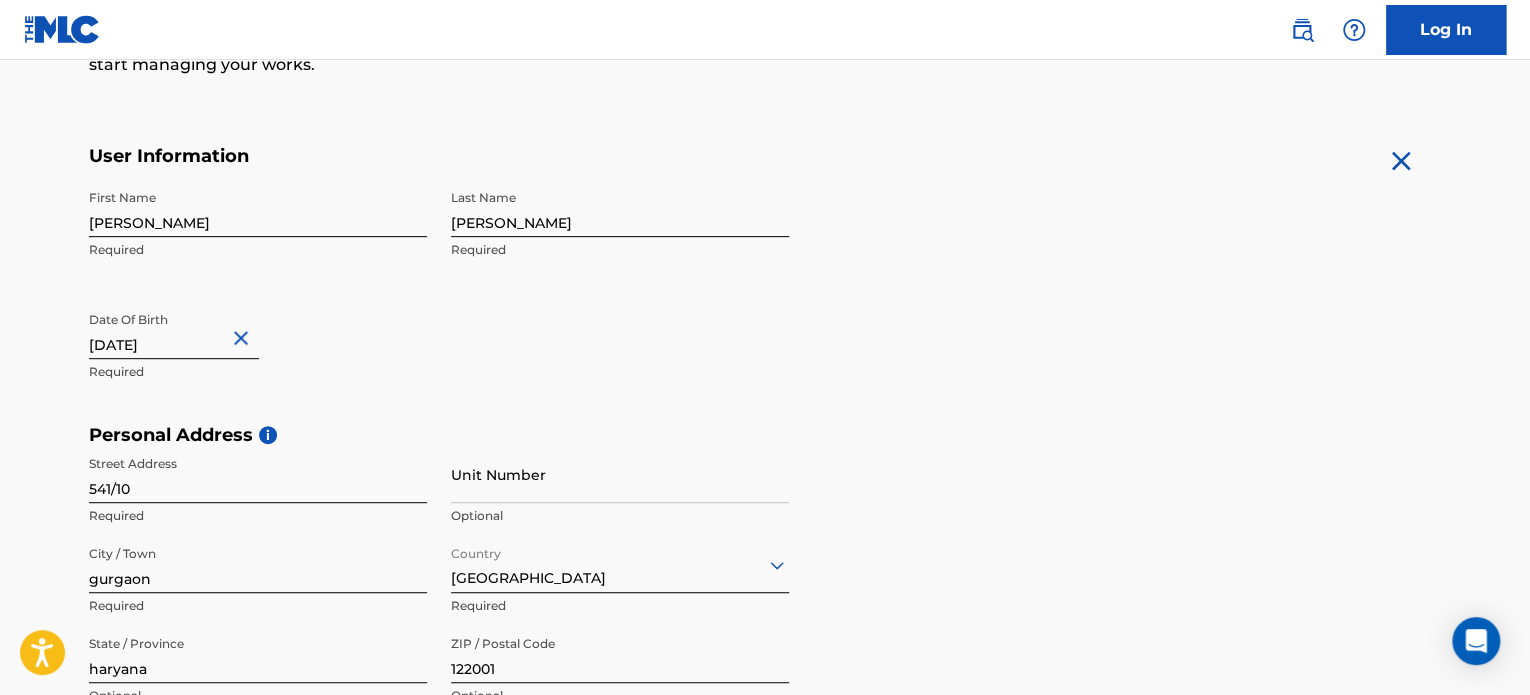 scroll, scrollTop: 868, scrollLeft: 0, axis: vertical 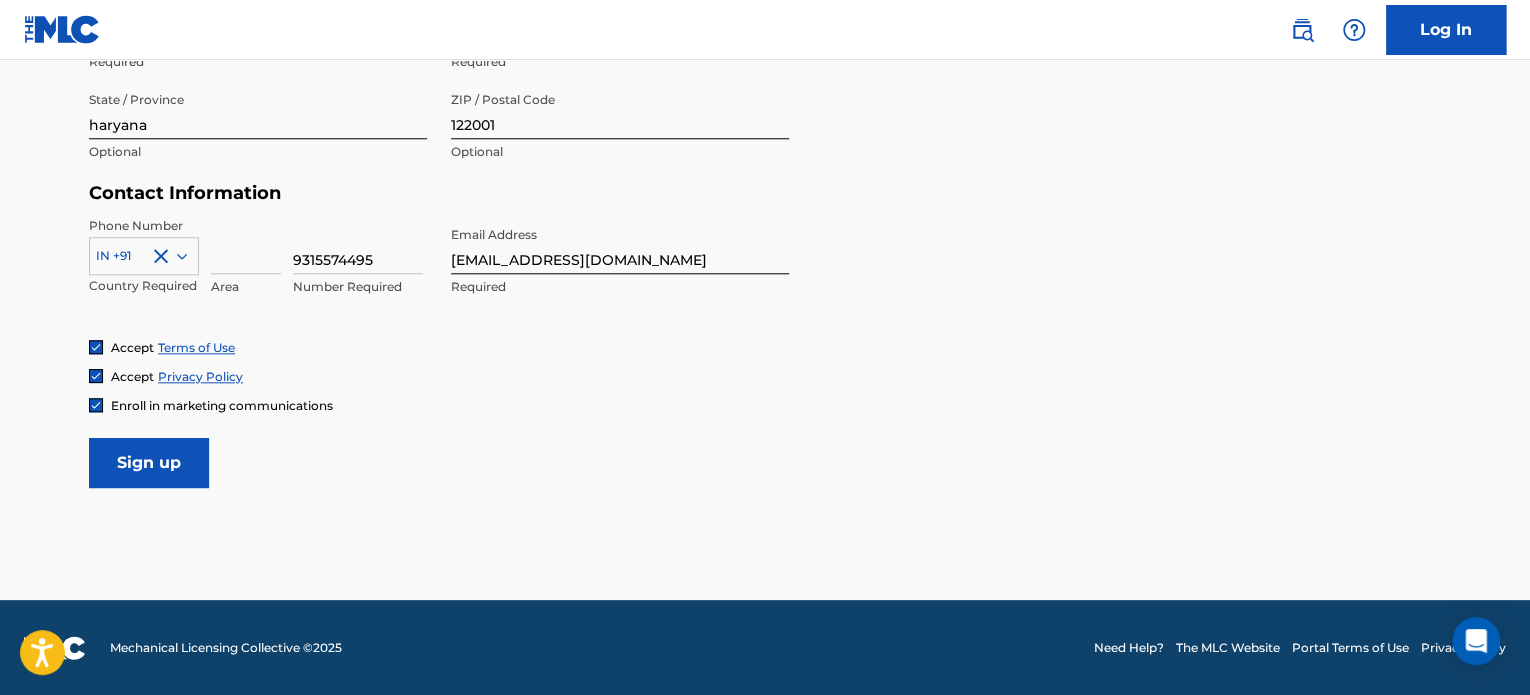 click on "Sign up" at bounding box center [149, 463] 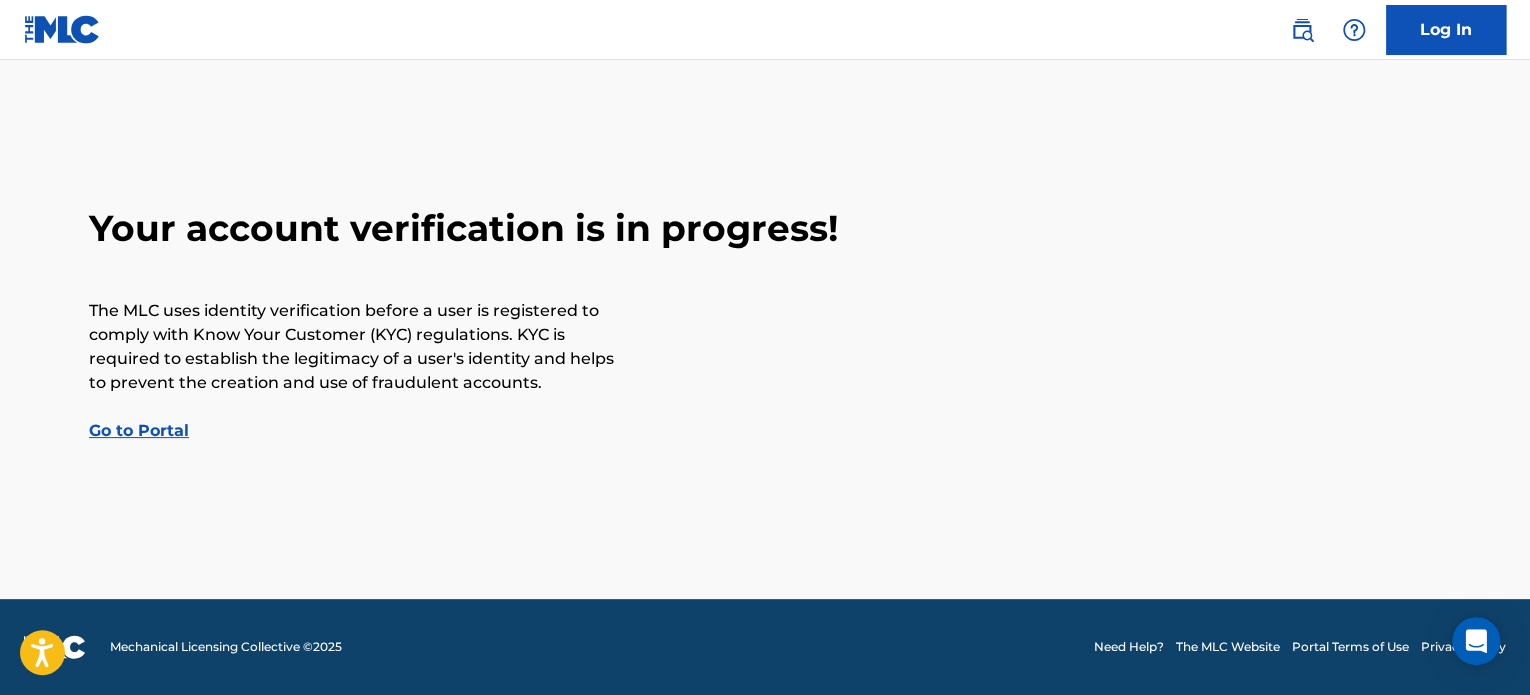 scroll, scrollTop: 0, scrollLeft: 0, axis: both 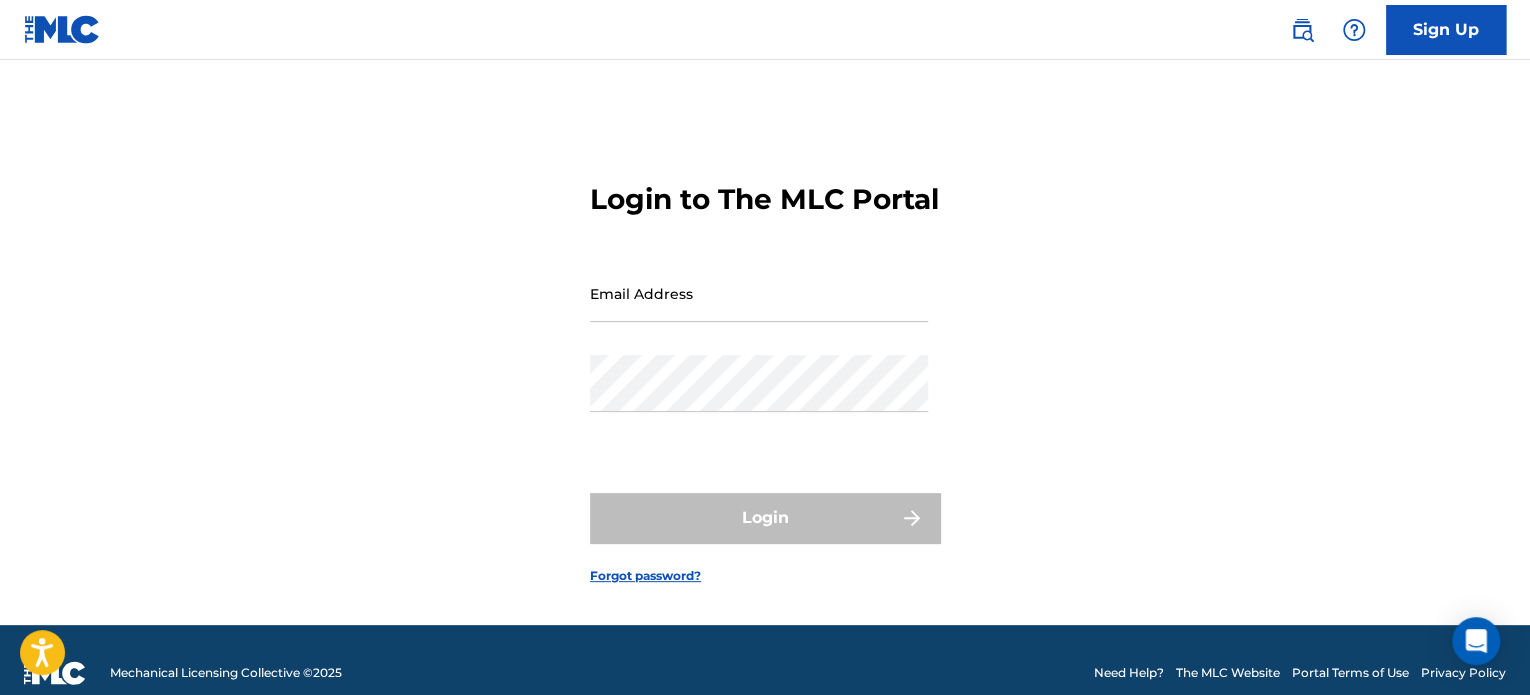 click on "Email Address" at bounding box center [759, 293] 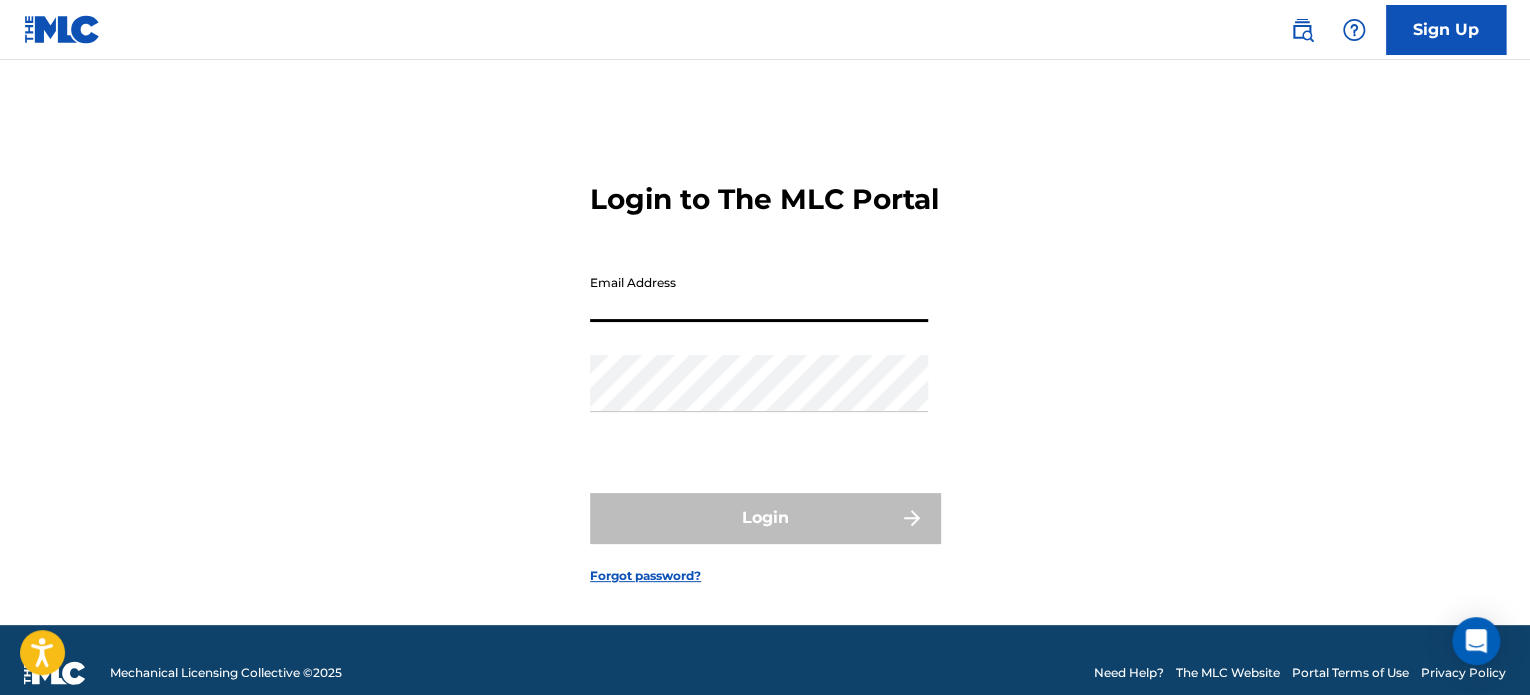 type on "kxlramusic@gmail.com" 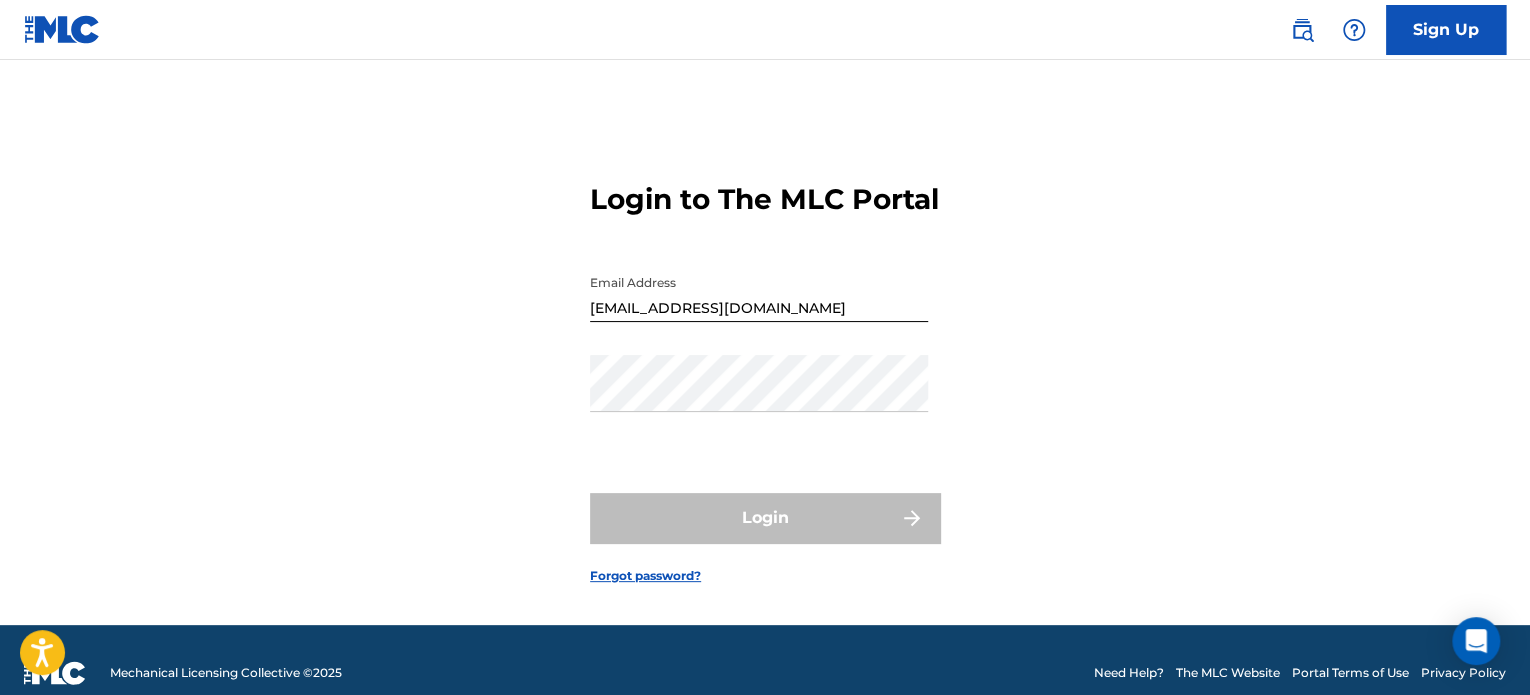 click on "Login to The MLC Portal Email Address kxlramusic@gmail.com Password Login Forgot password?" at bounding box center [765, 367] 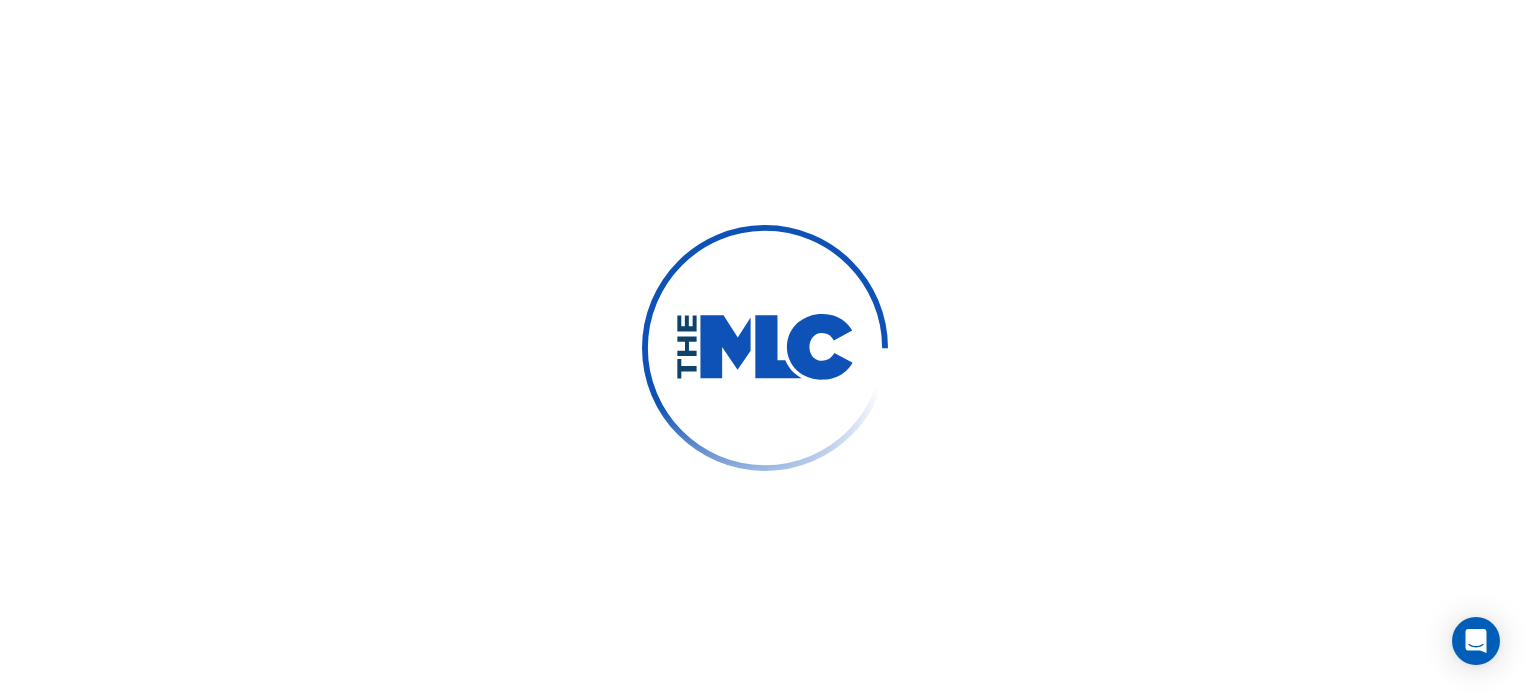 scroll, scrollTop: 0, scrollLeft: 0, axis: both 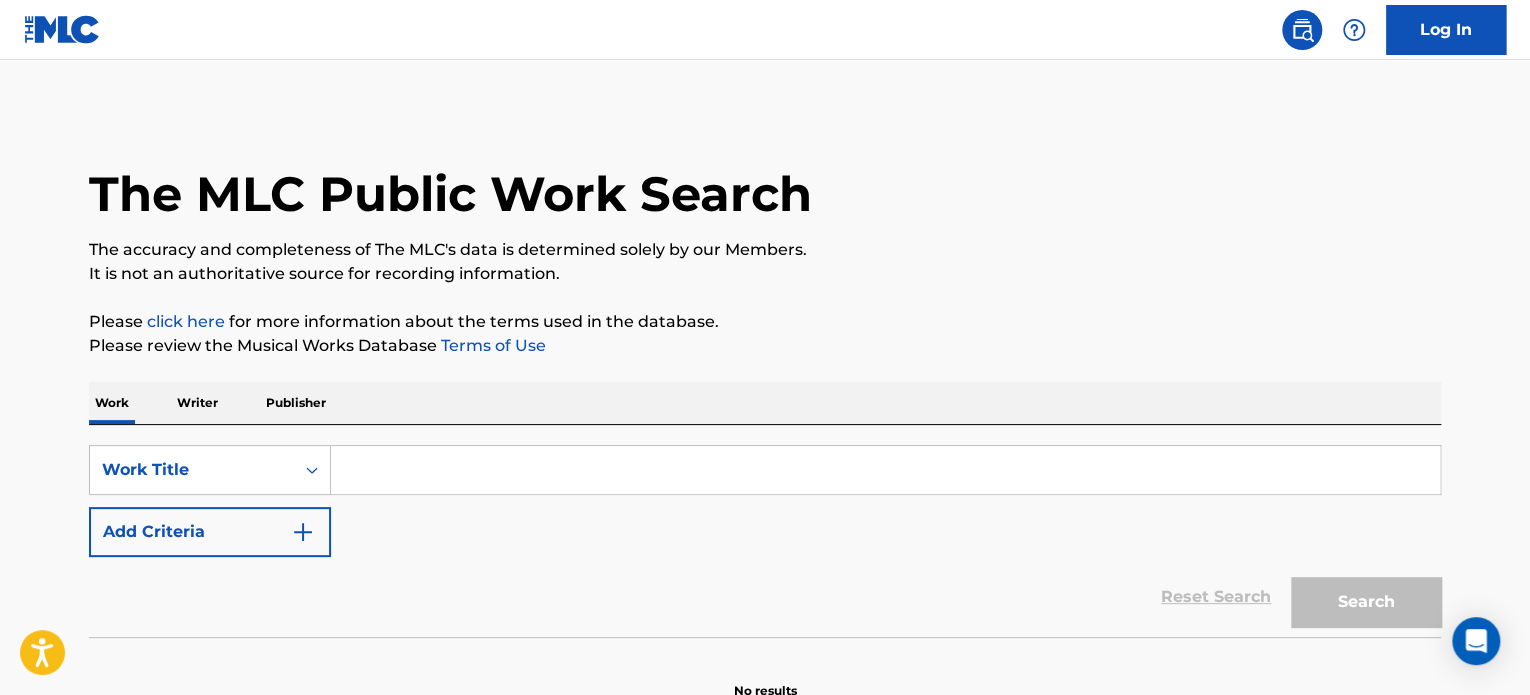 click at bounding box center [885, 470] 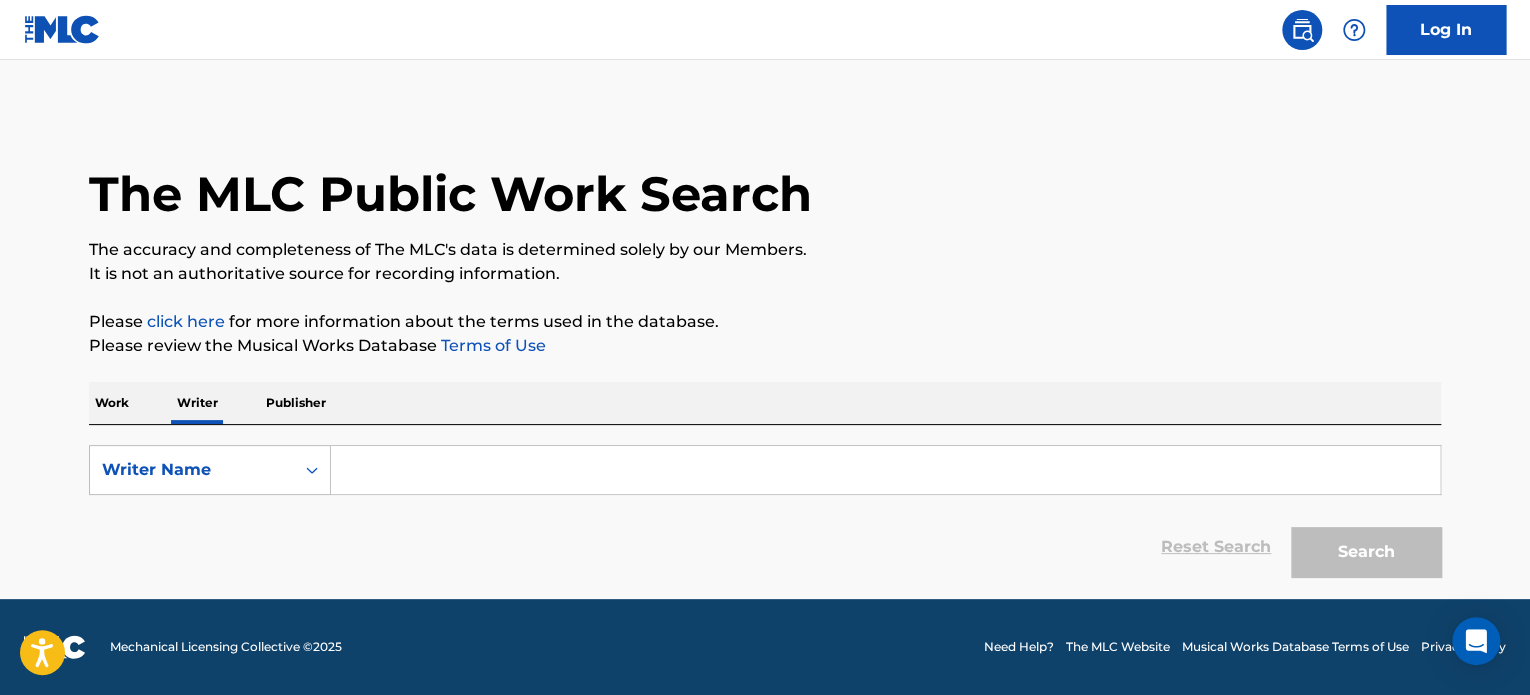 click on "Publisher" at bounding box center (296, 403) 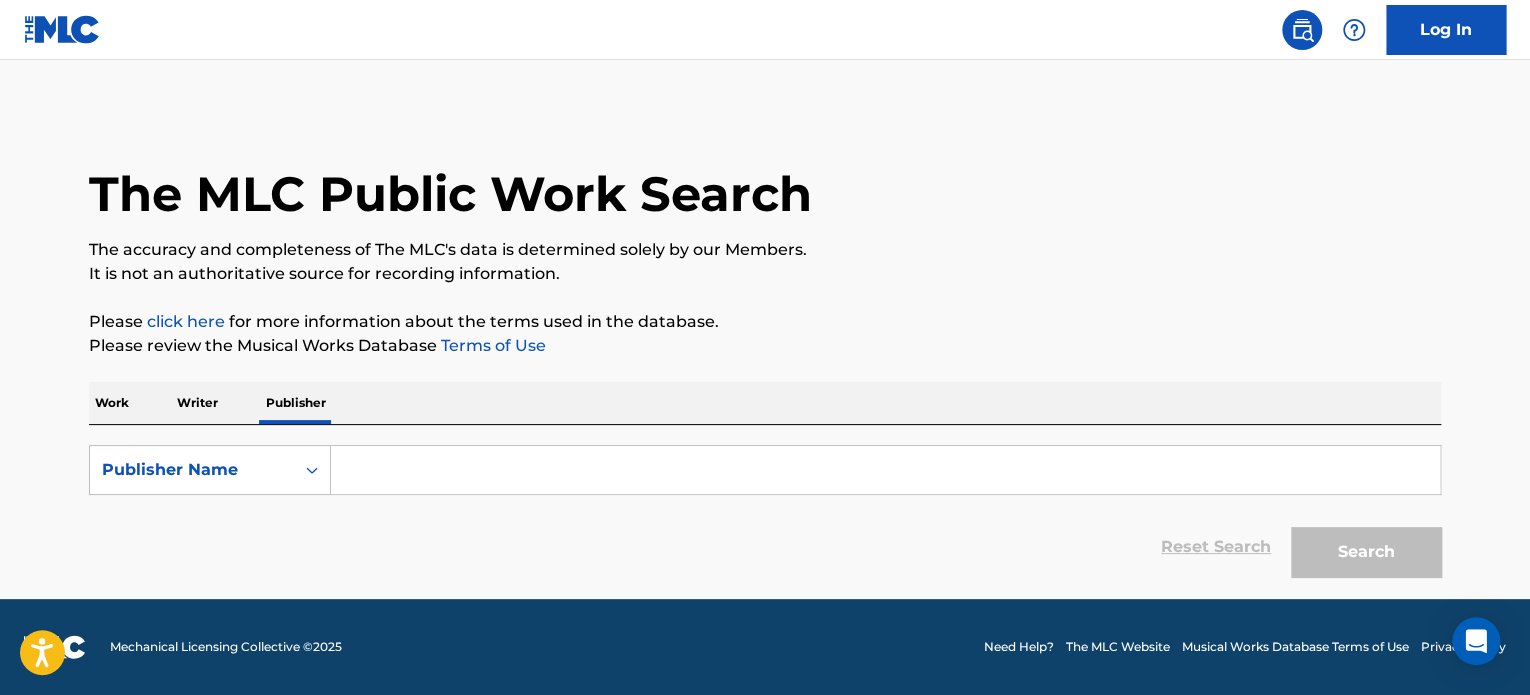 click on "Writer" at bounding box center (197, 403) 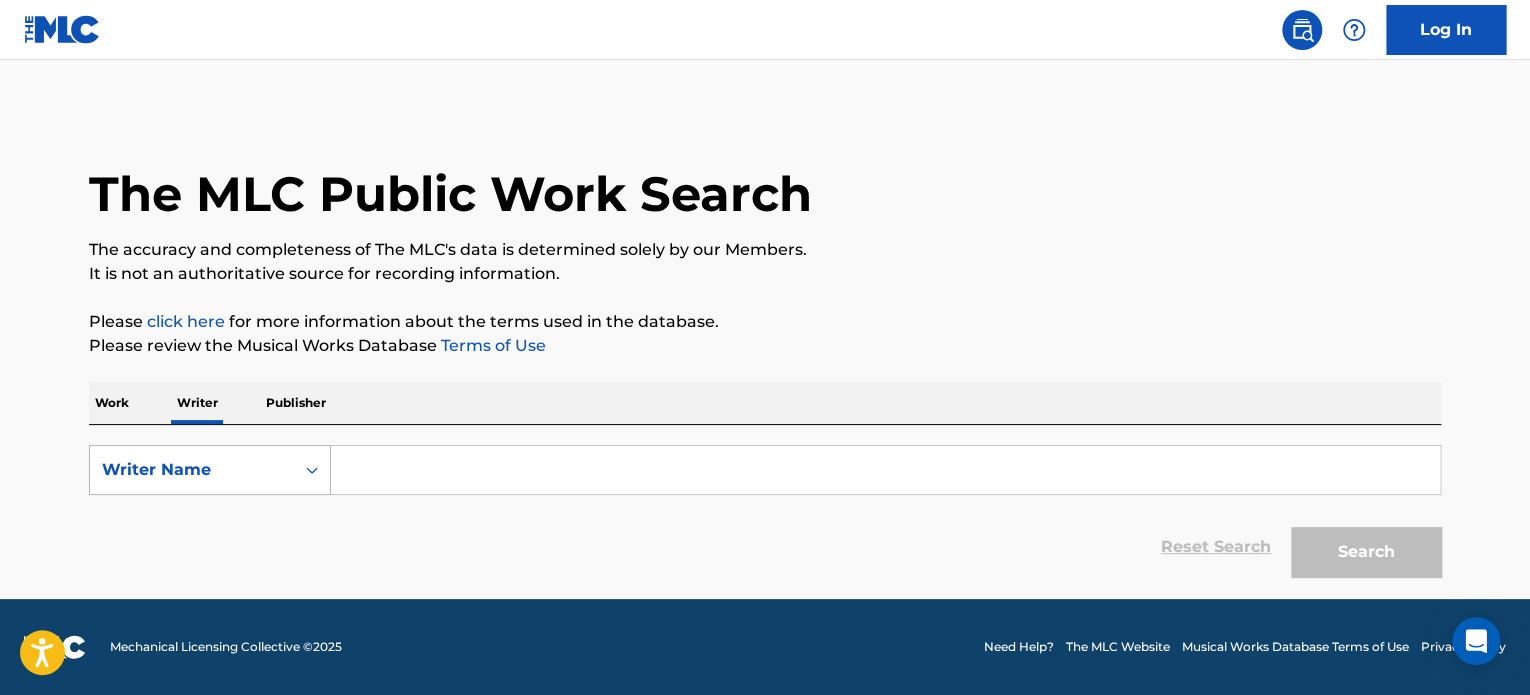 click on "Writer Name" at bounding box center (192, 470) 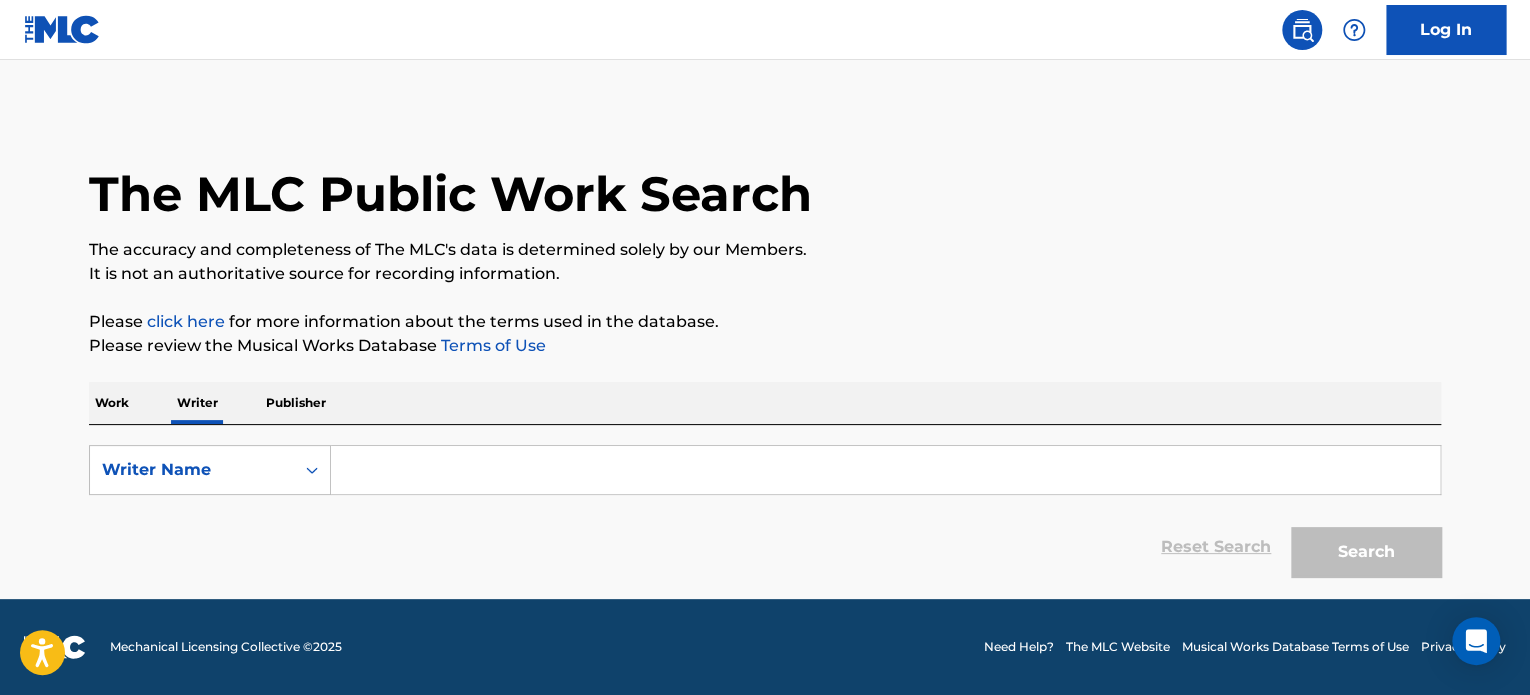 click at bounding box center (885, 470) 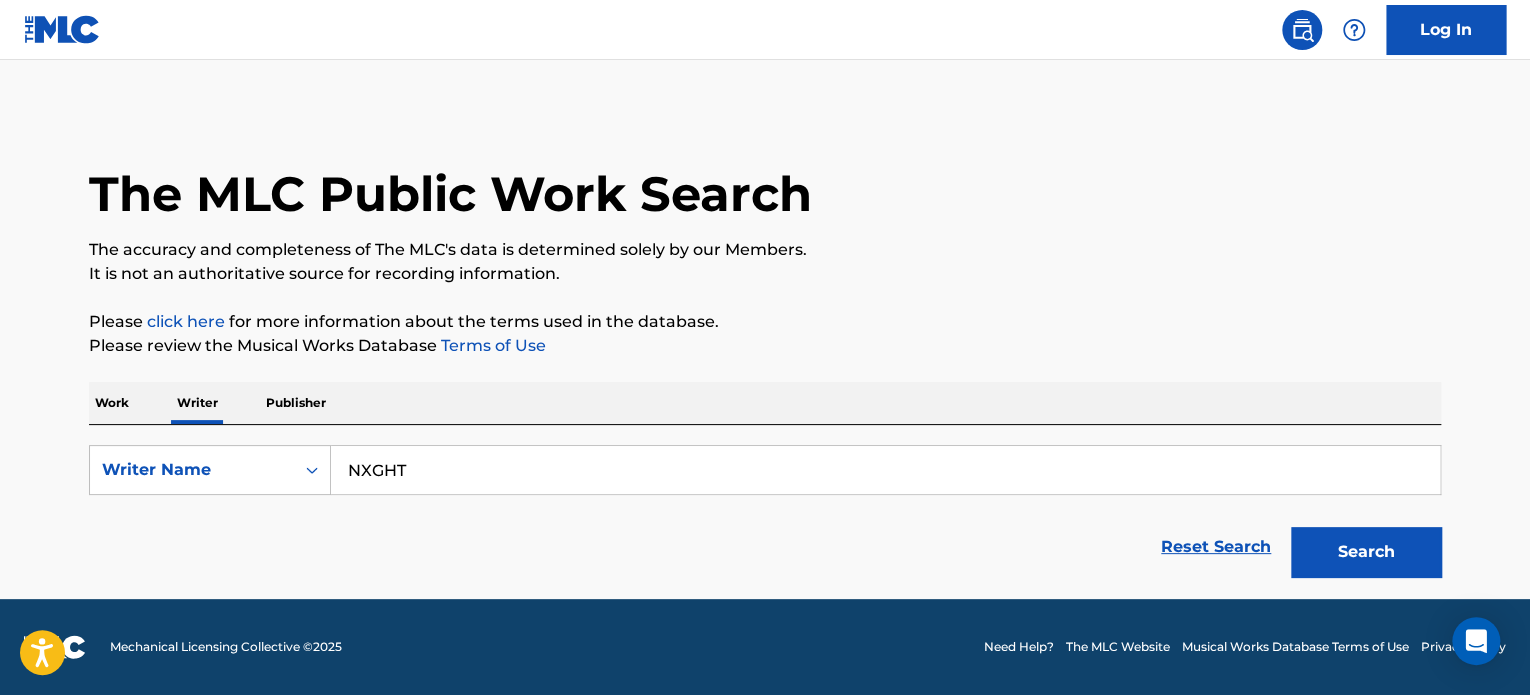 type on "NXGHT" 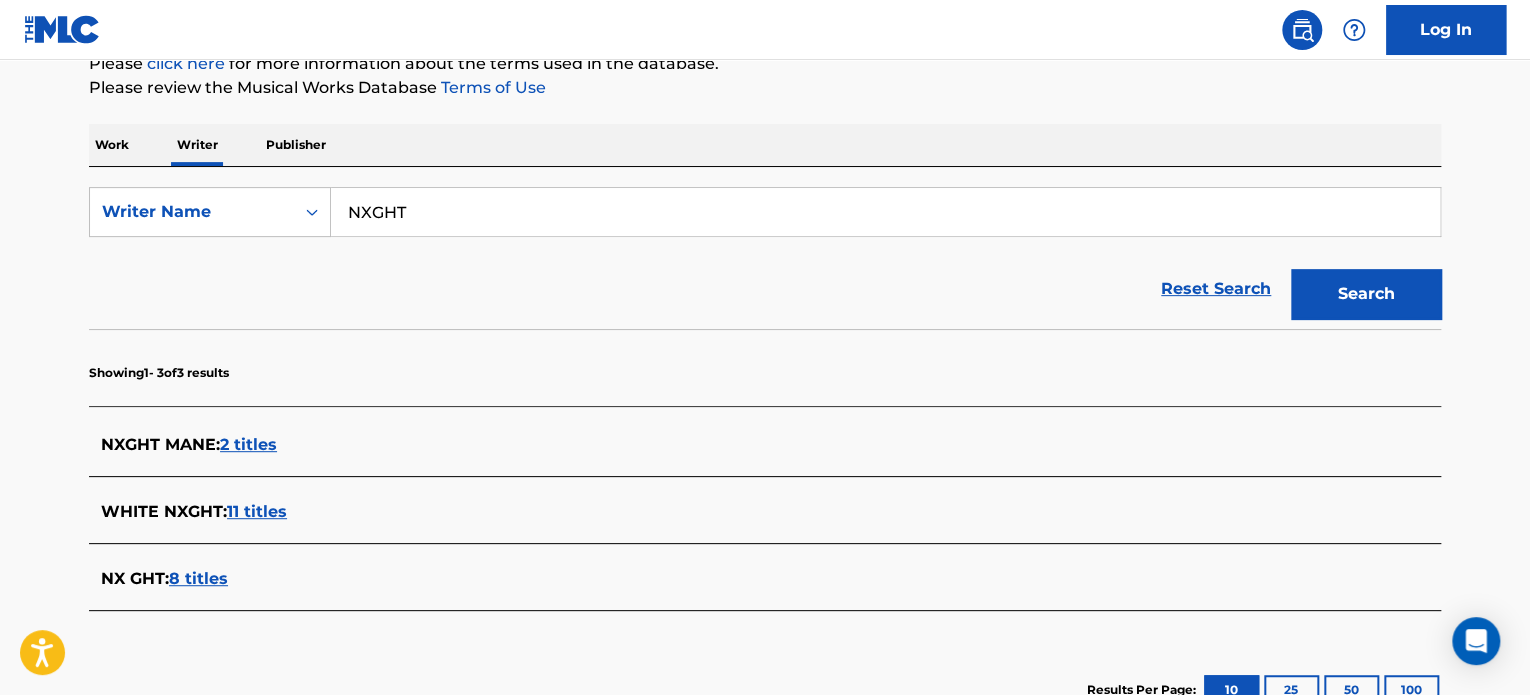 scroll, scrollTop: 278, scrollLeft: 0, axis: vertical 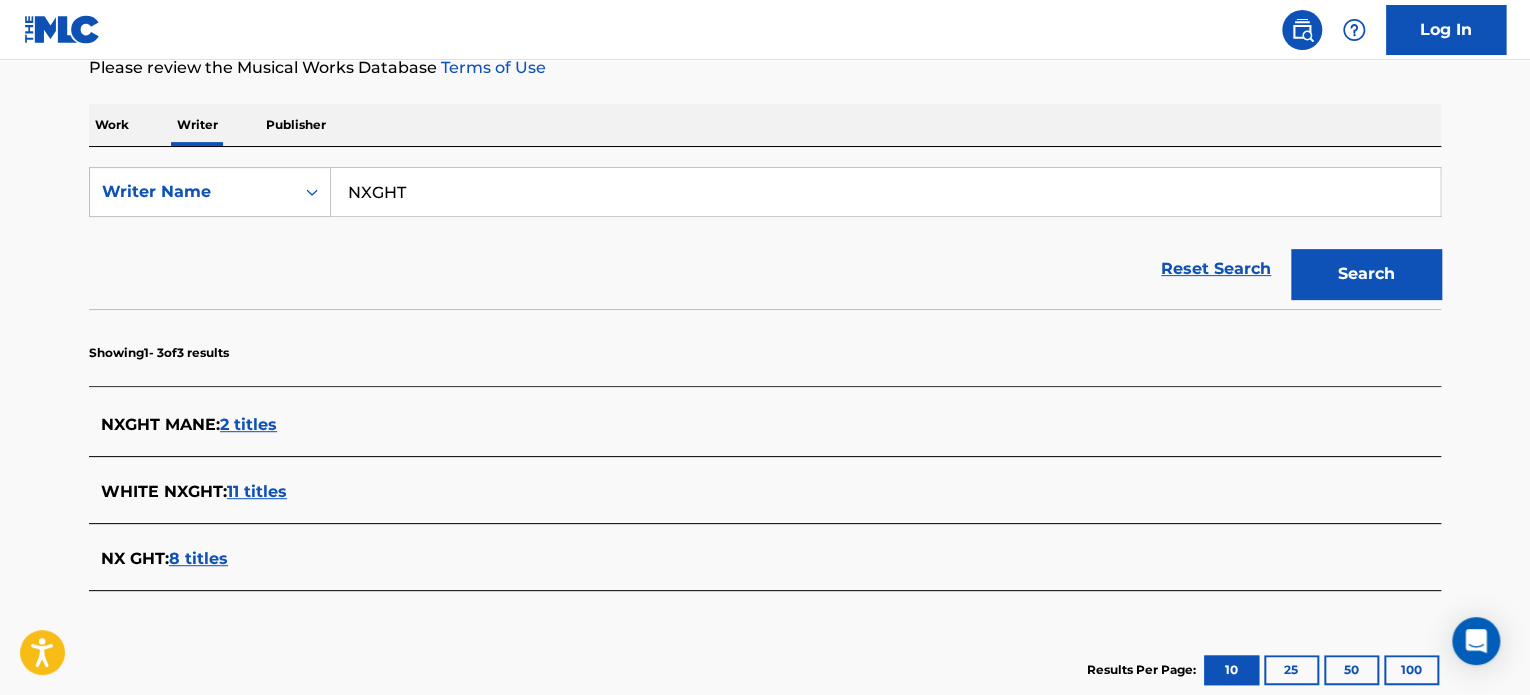 click on "2 titles" at bounding box center (248, 424) 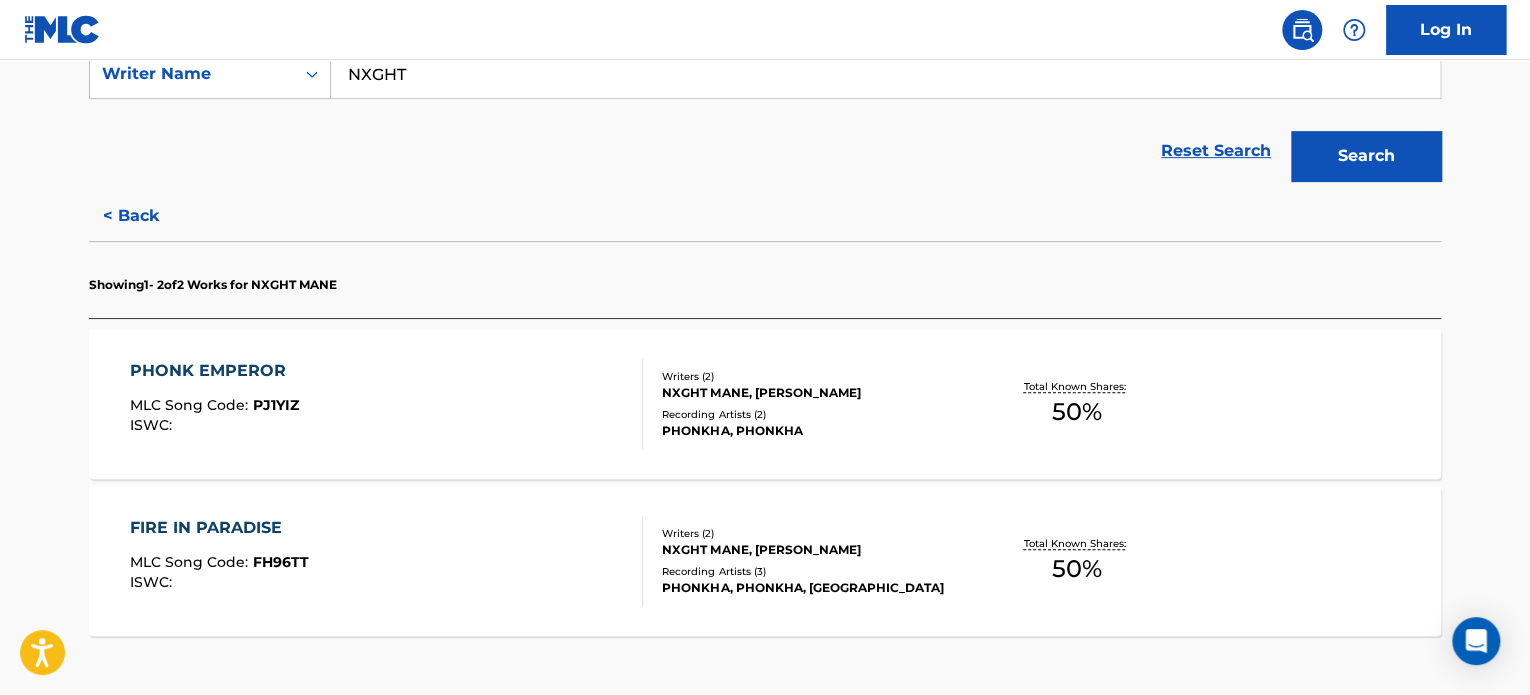 scroll, scrollTop: 398, scrollLeft: 0, axis: vertical 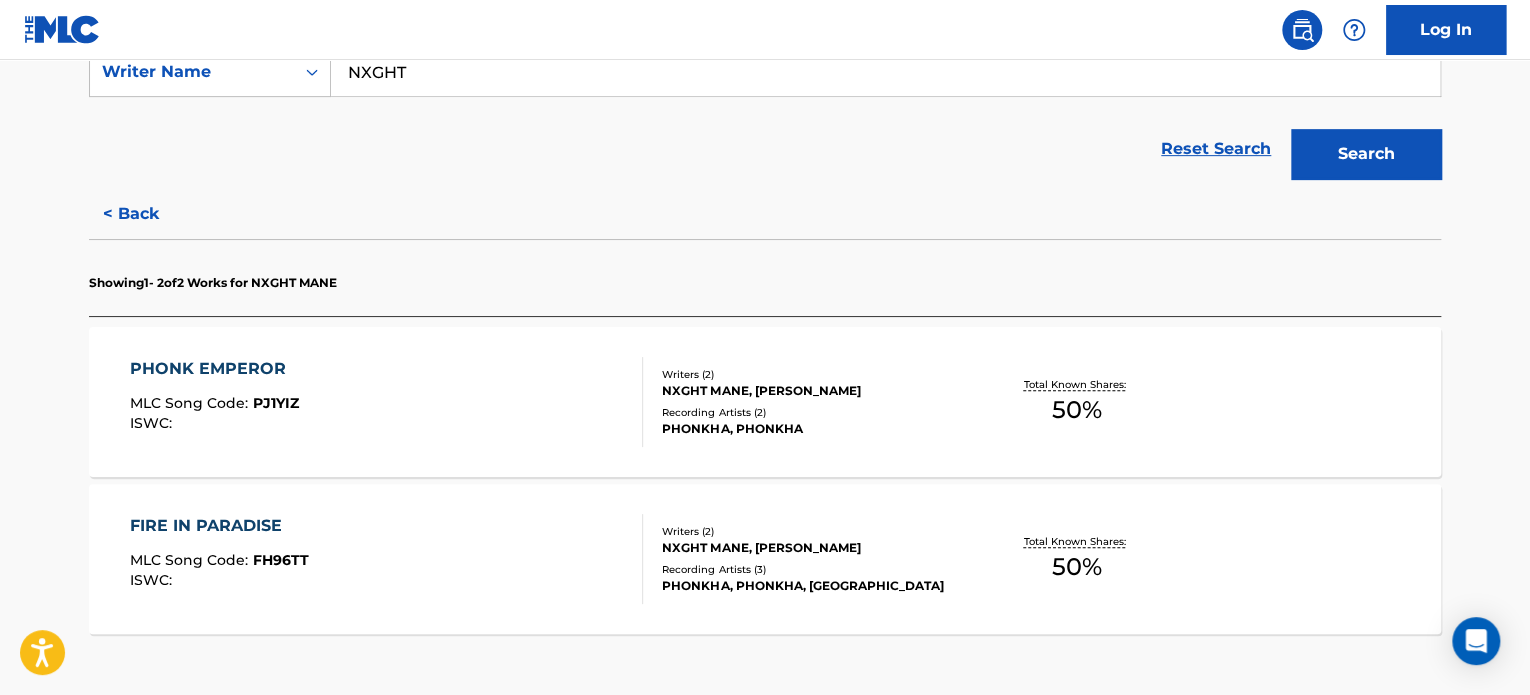click on "50 %" at bounding box center [1077, 410] 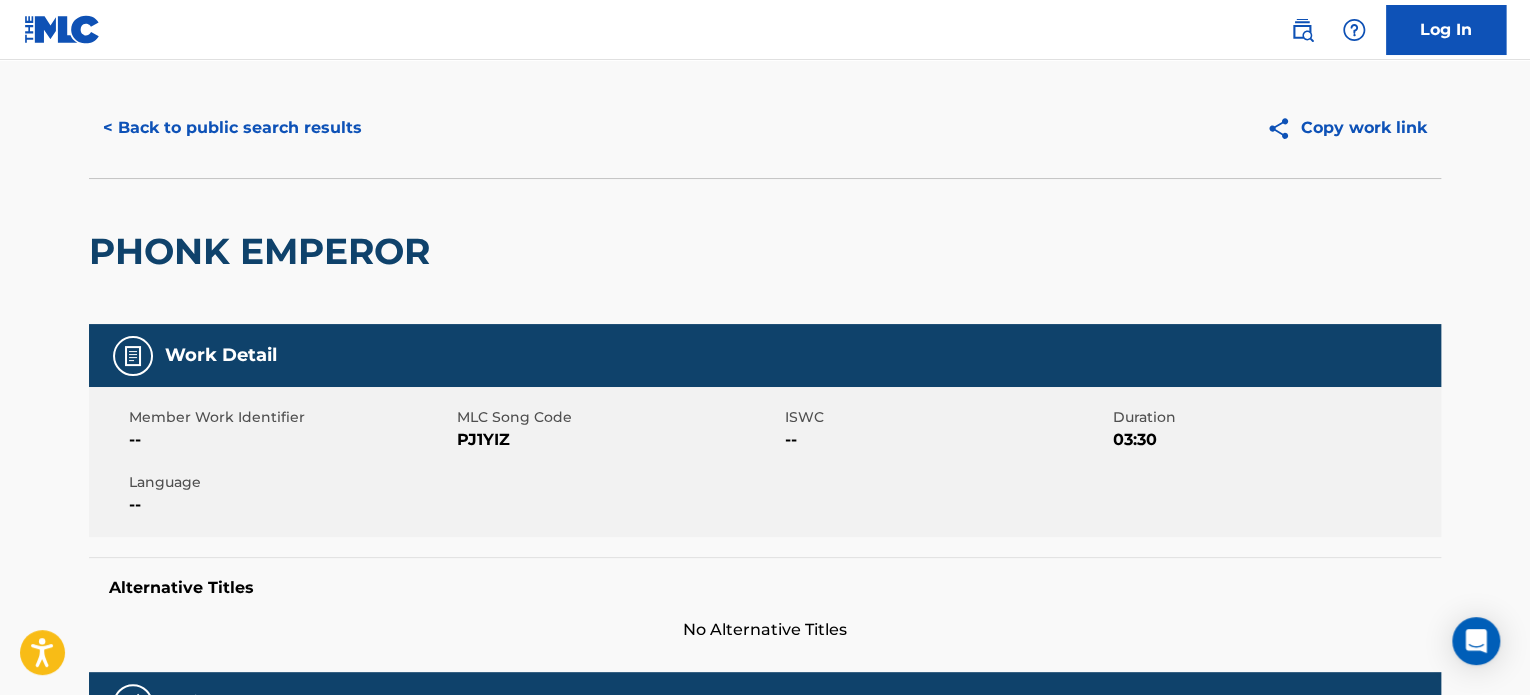 scroll, scrollTop: 0, scrollLeft: 0, axis: both 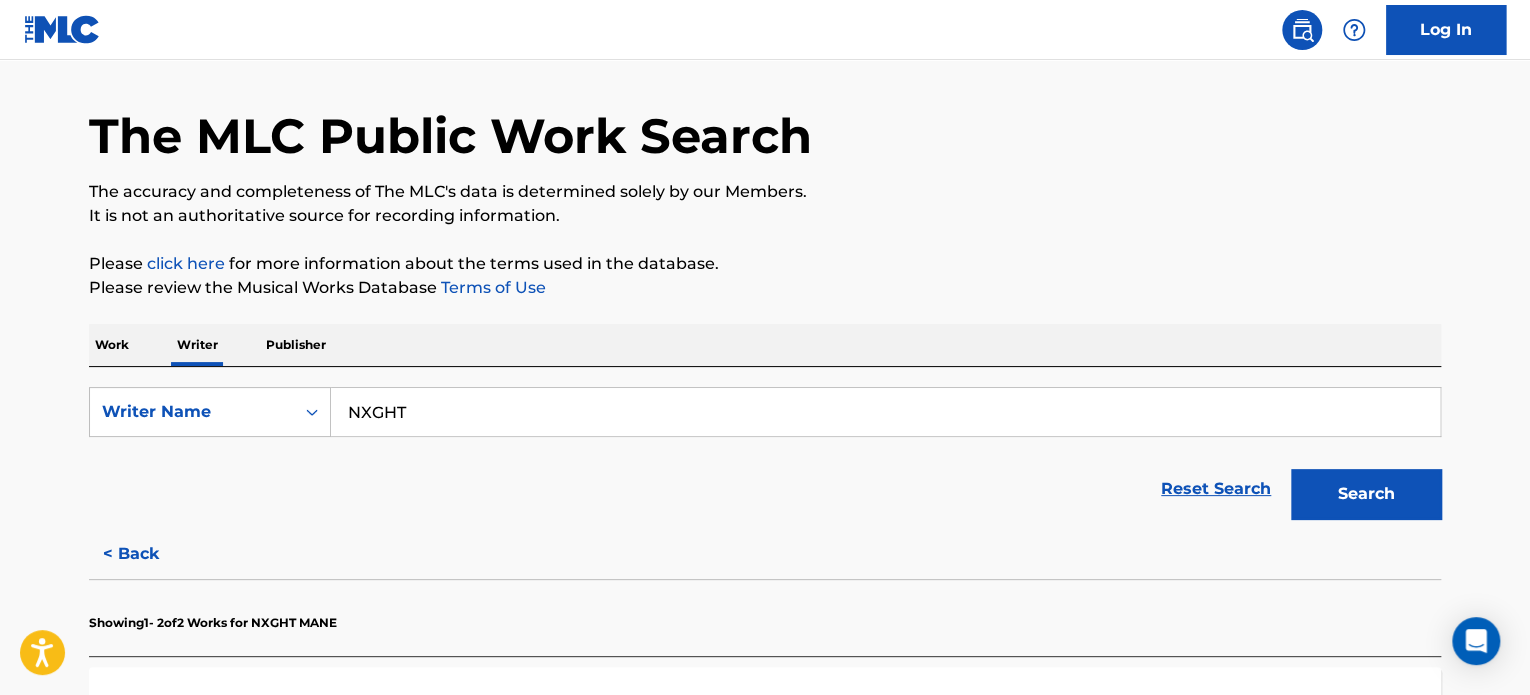 click on "NXGHT" at bounding box center [885, 412] 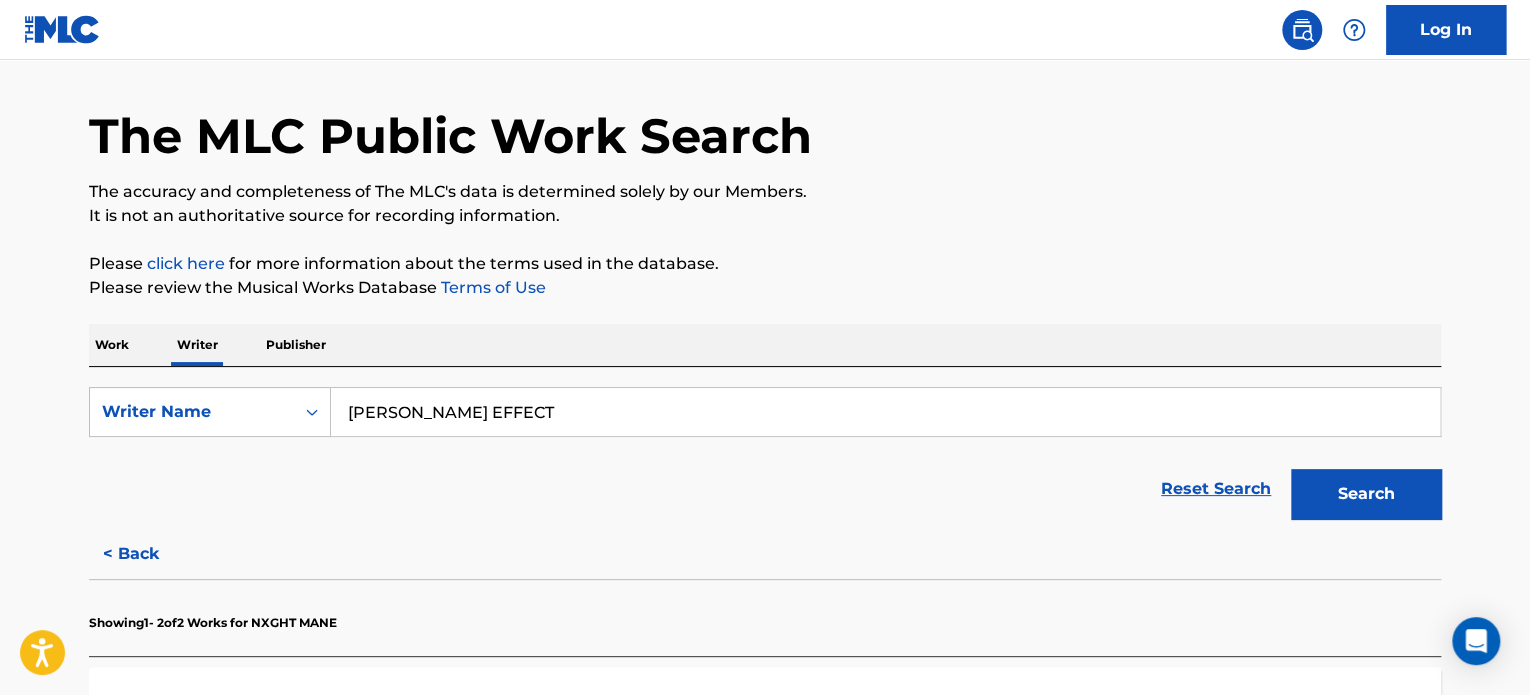 type on "[PERSON_NAME] EFFECT" 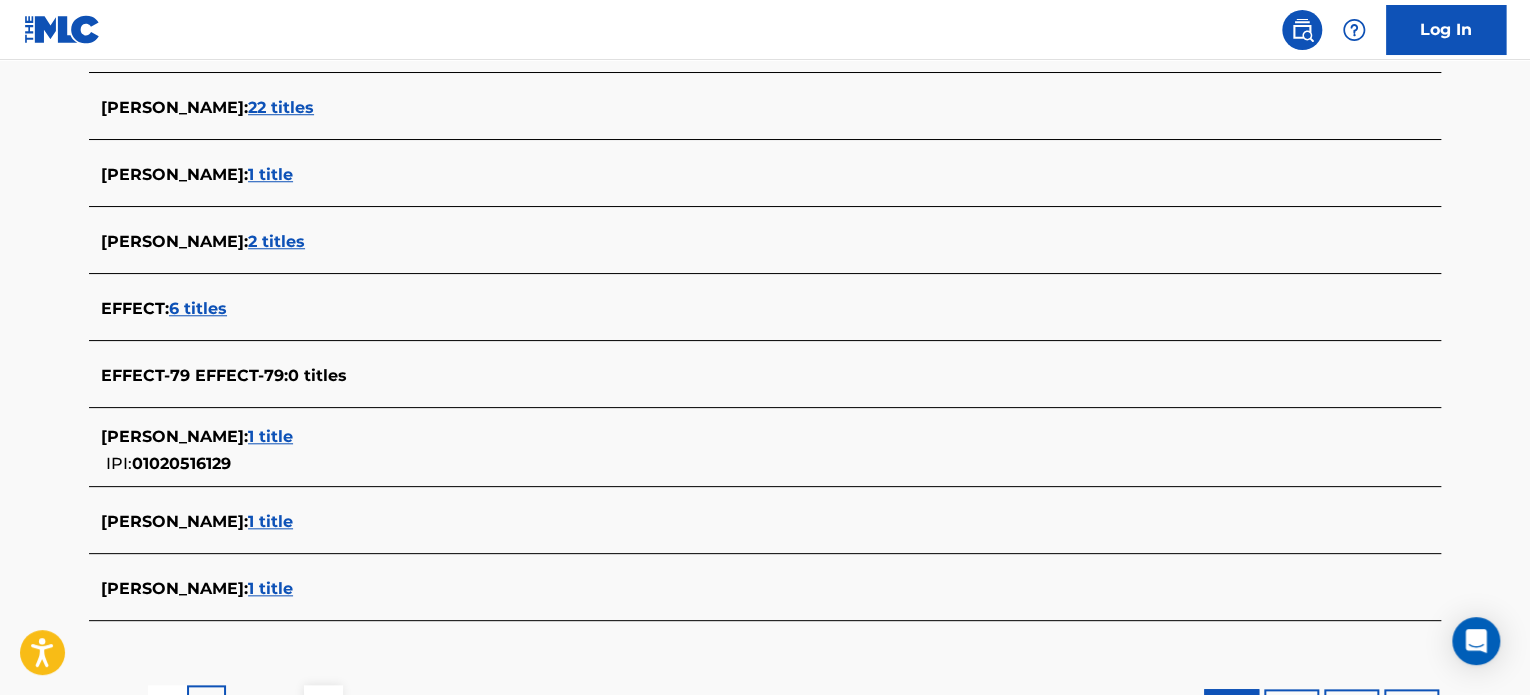 scroll, scrollTop: 730, scrollLeft: 0, axis: vertical 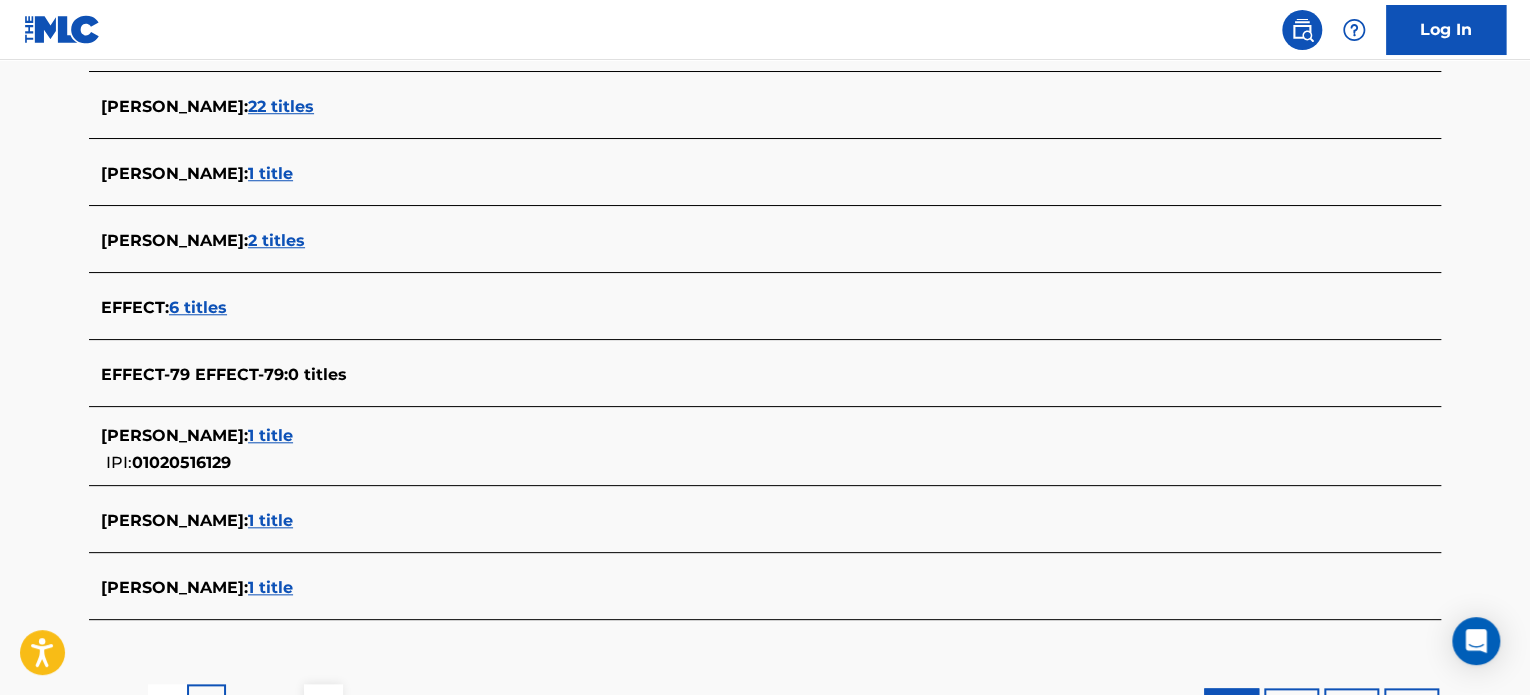 click on "[PERSON_NAME] :  1 title" at bounding box center (739, 521) 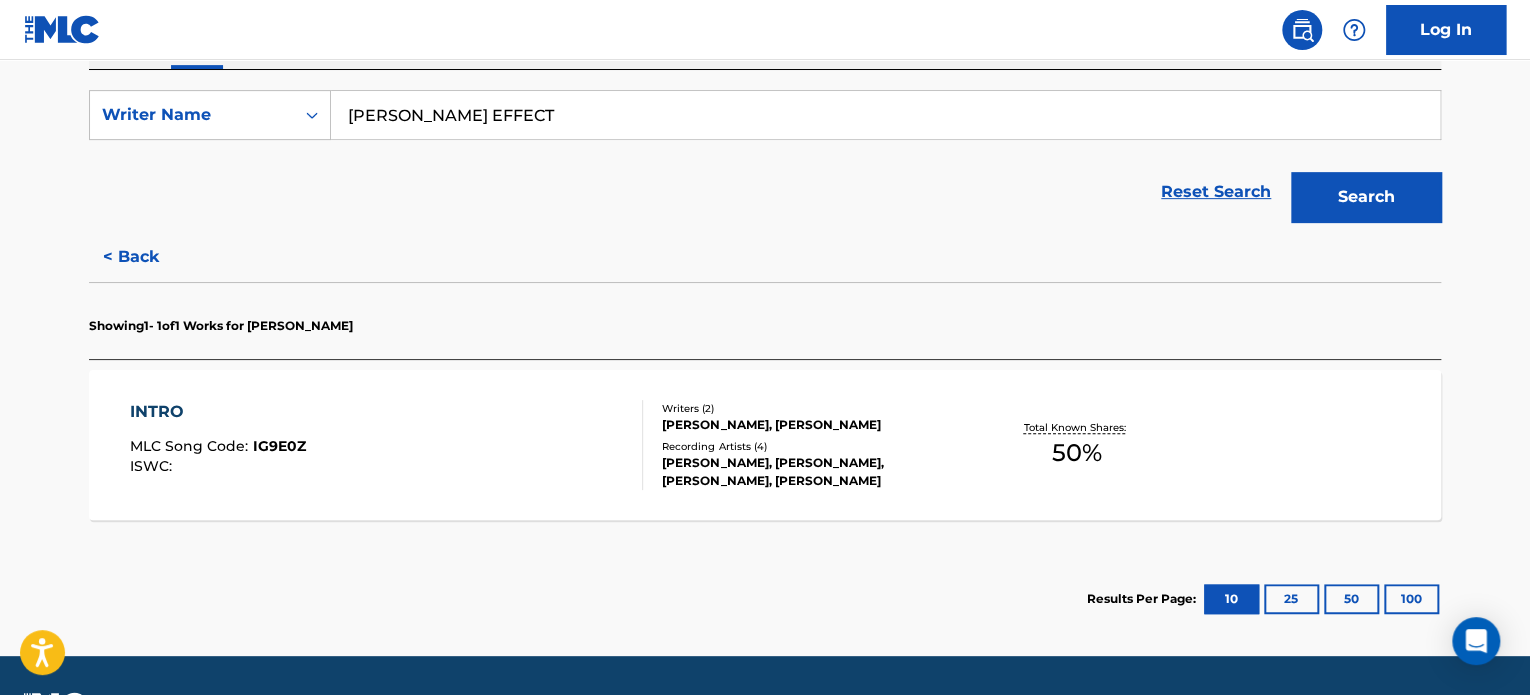 scroll, scrollTop: 411, scrollLeft: 0, axis: vertical 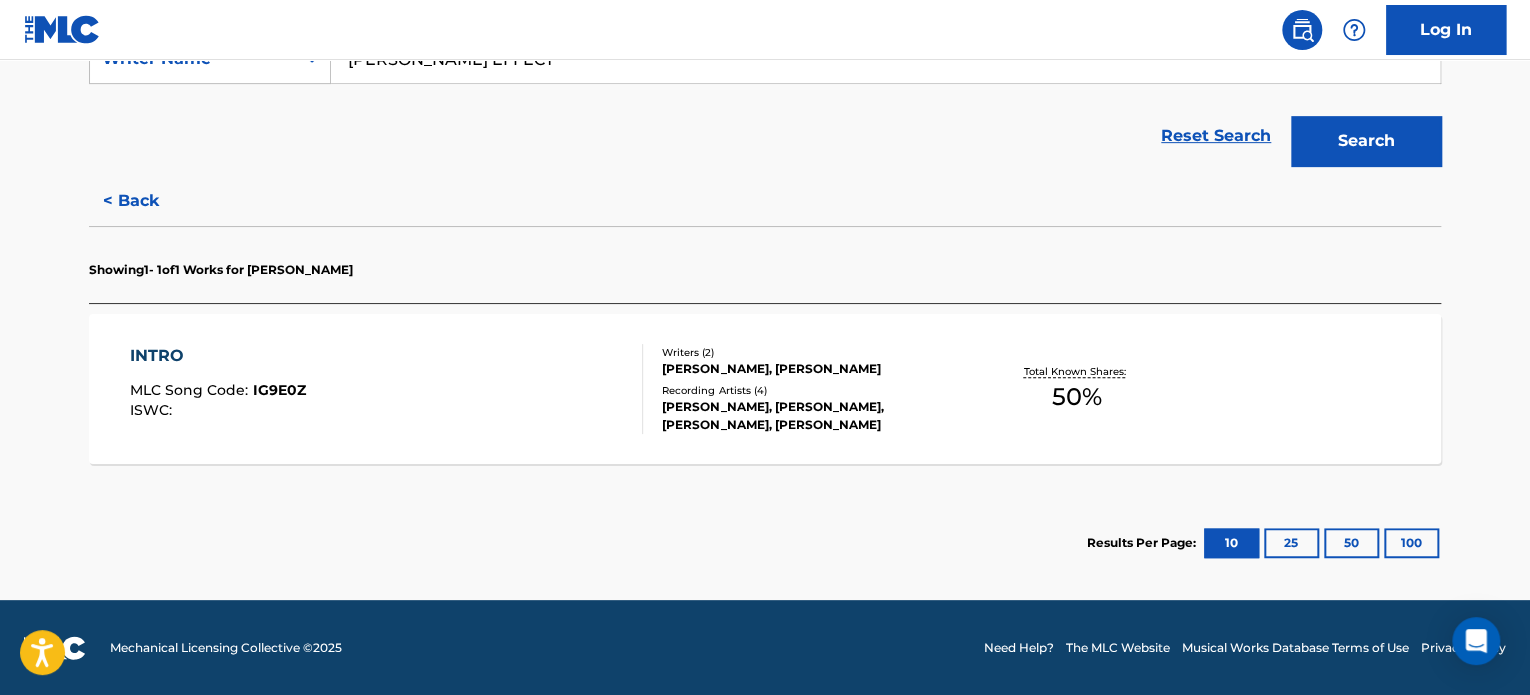 click on "Total Known Shares: 50 %" at bounding box center [1076, 389] 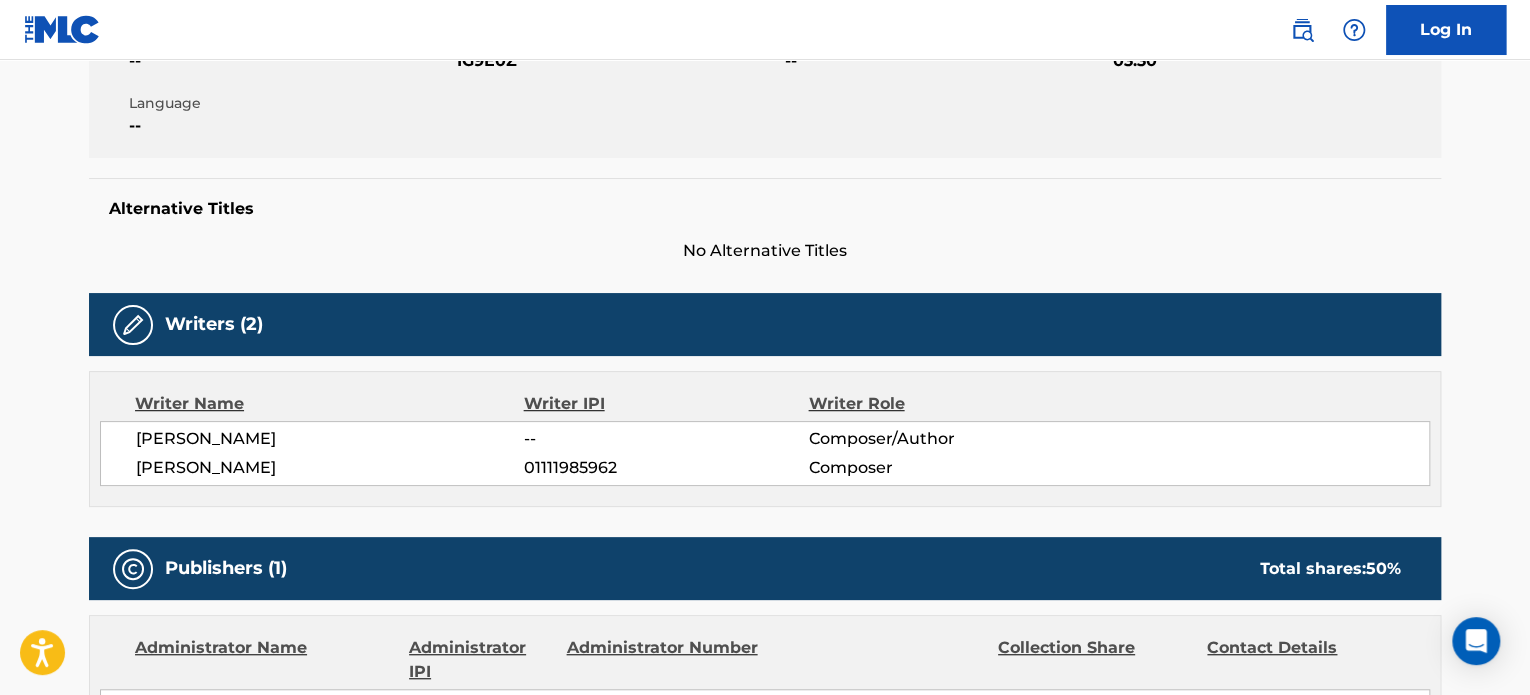 scroll, scrollTop: 0, scrollLeft: 0, axis: both 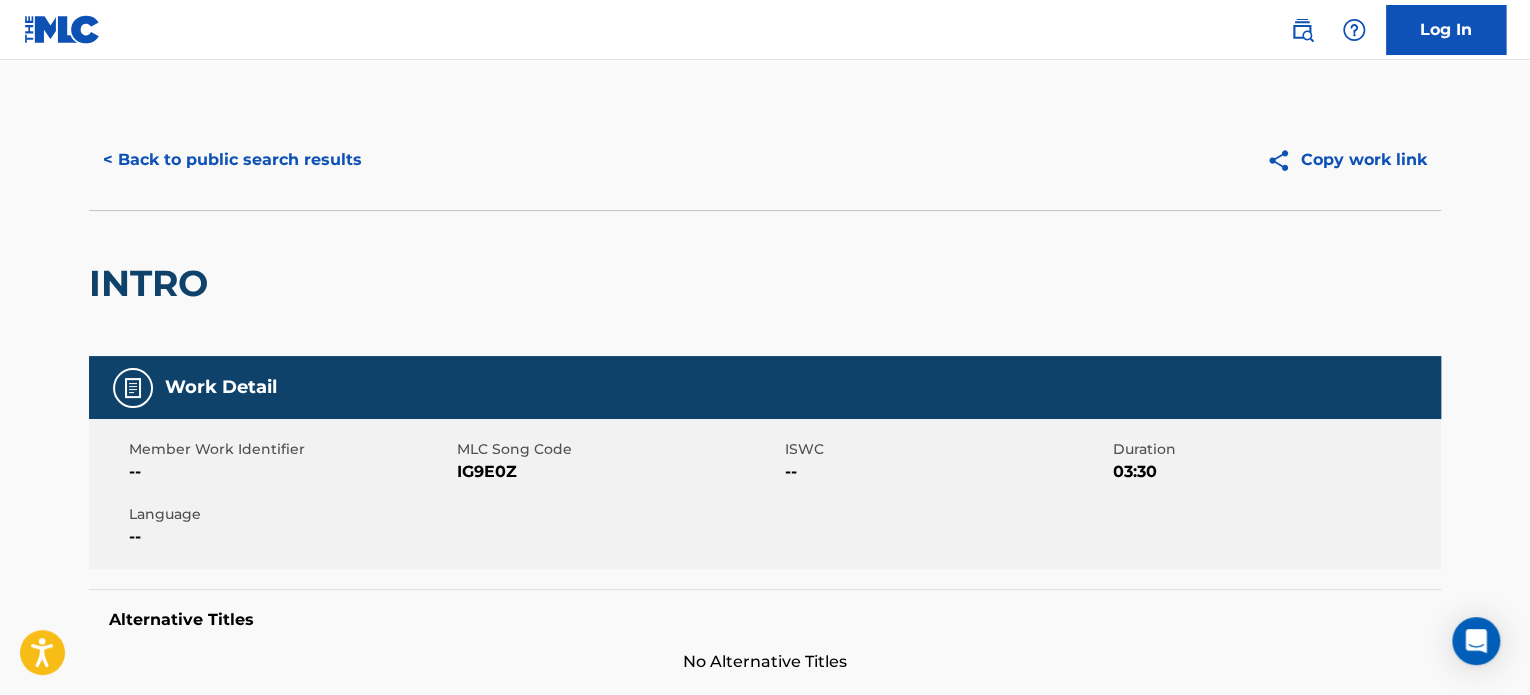 click on "Member Work Identifier -- MLC Song Code IG9E0Z ISWC -- Duration 03:30 Language --" at bounding box center [765, 494] 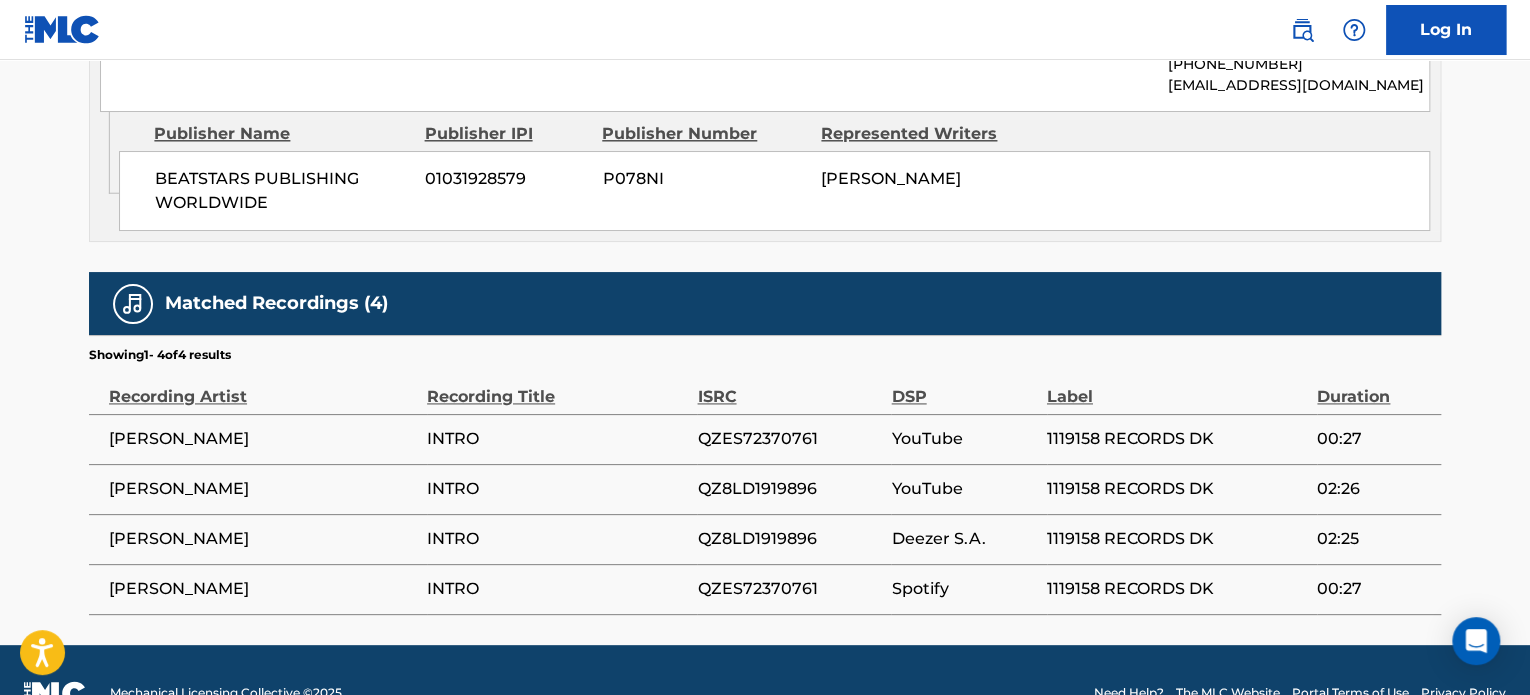 scroll, scrollTop: 1208, scrollLeft: 0, axis: vertical 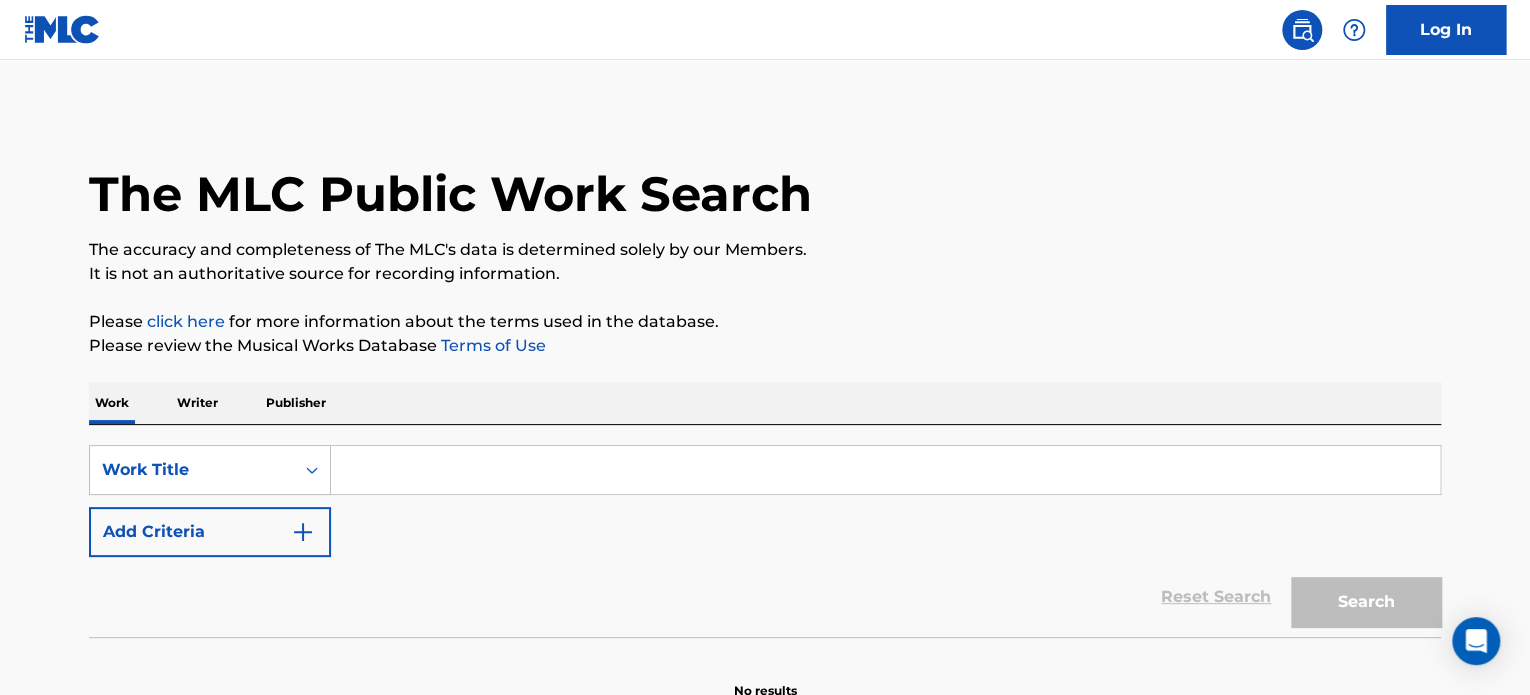 click at bounding box center [885, 470] 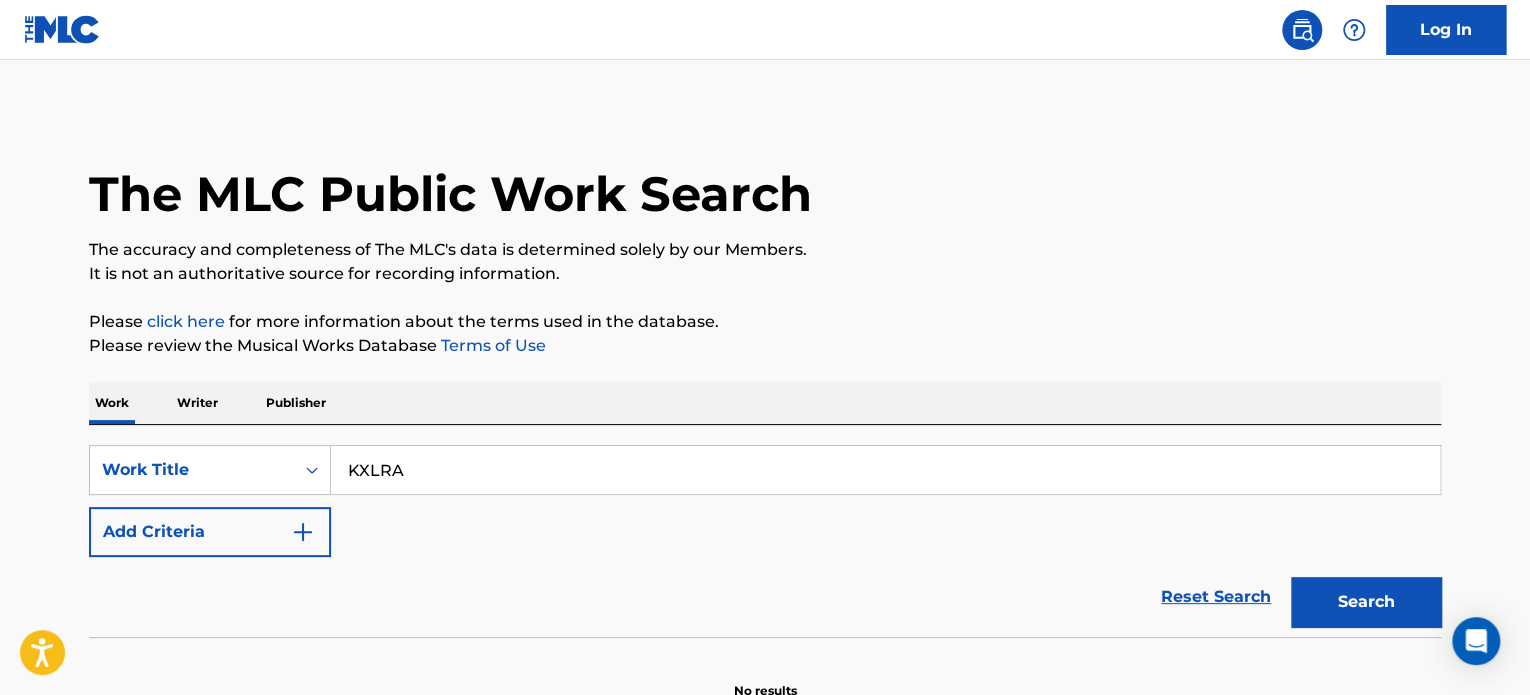 type on "KXLRA" 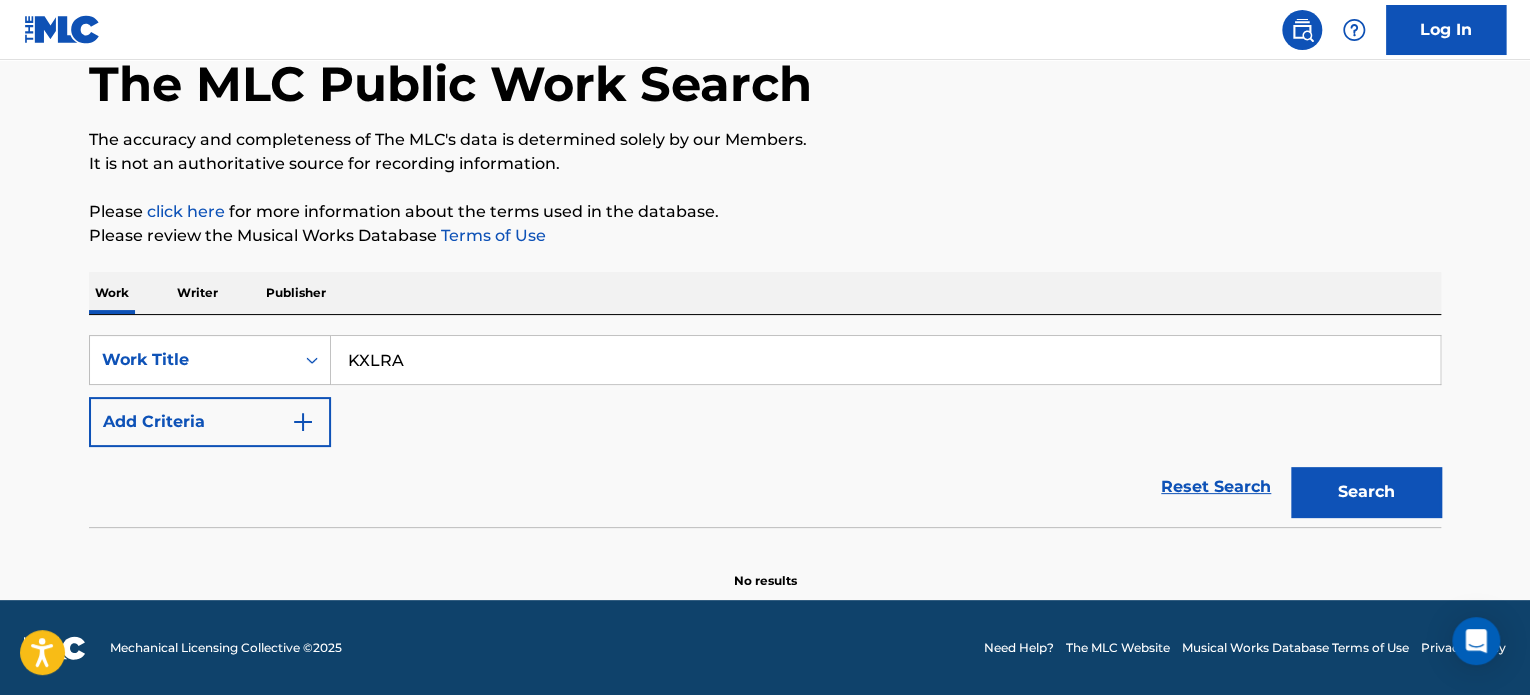 click on "Writer" at bounding box center (197, 293) 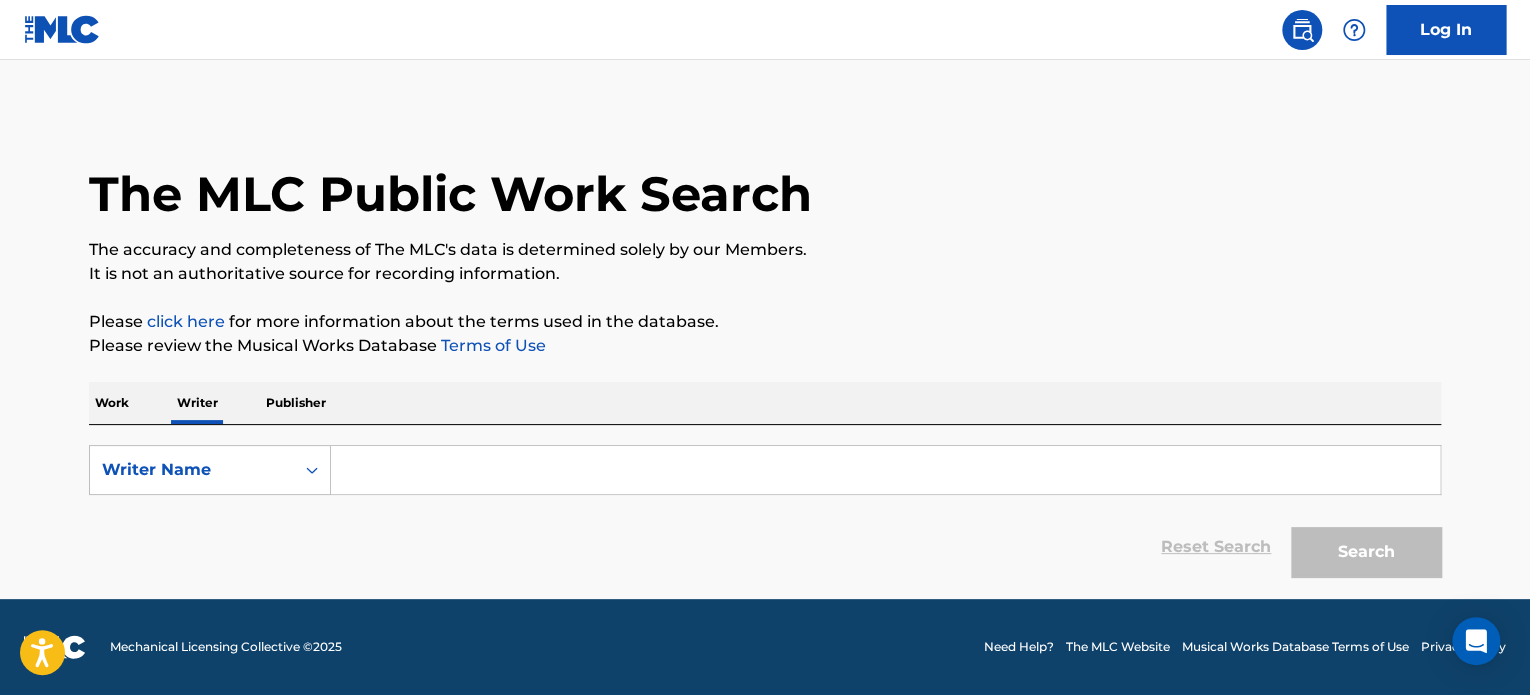 scroll, scrollTop: 0, scrollLeft: 0, axis: both 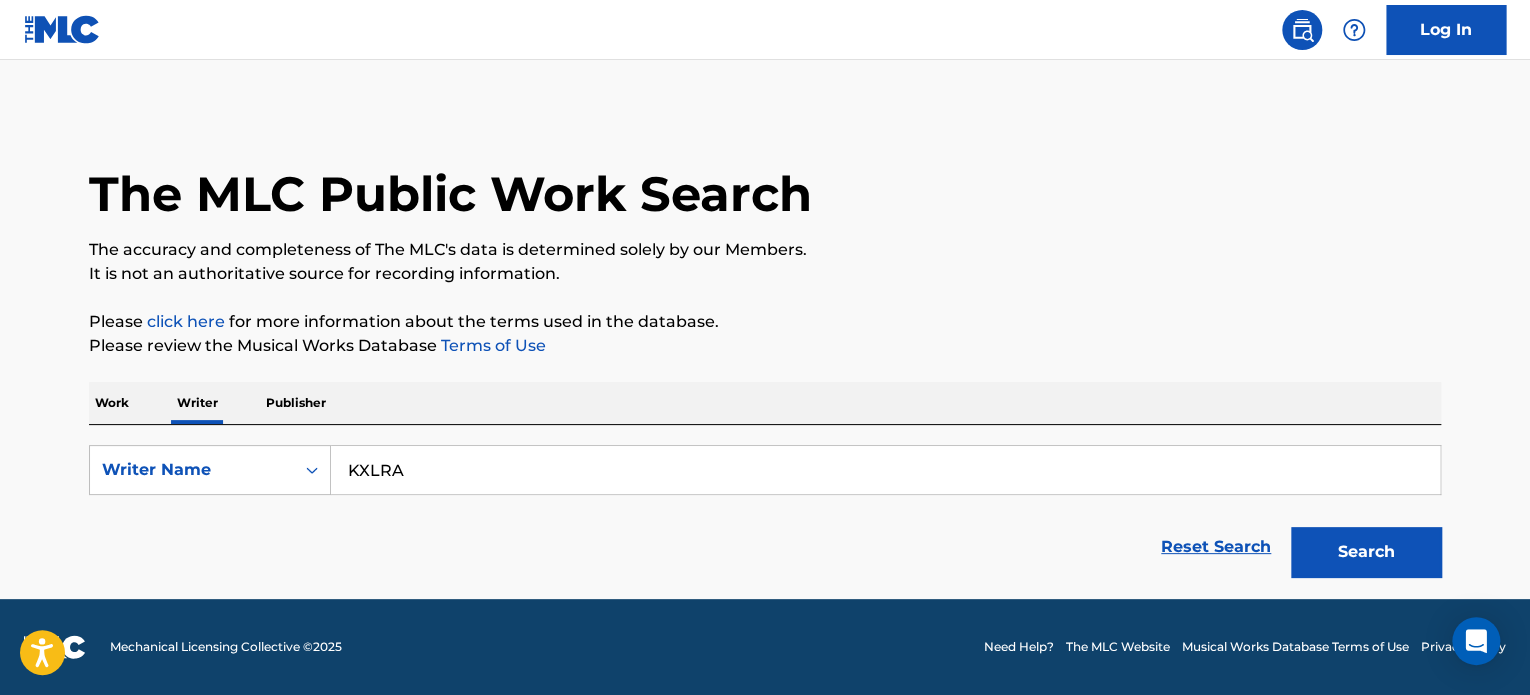 click on "Search" at bounding box center [1366, 552] 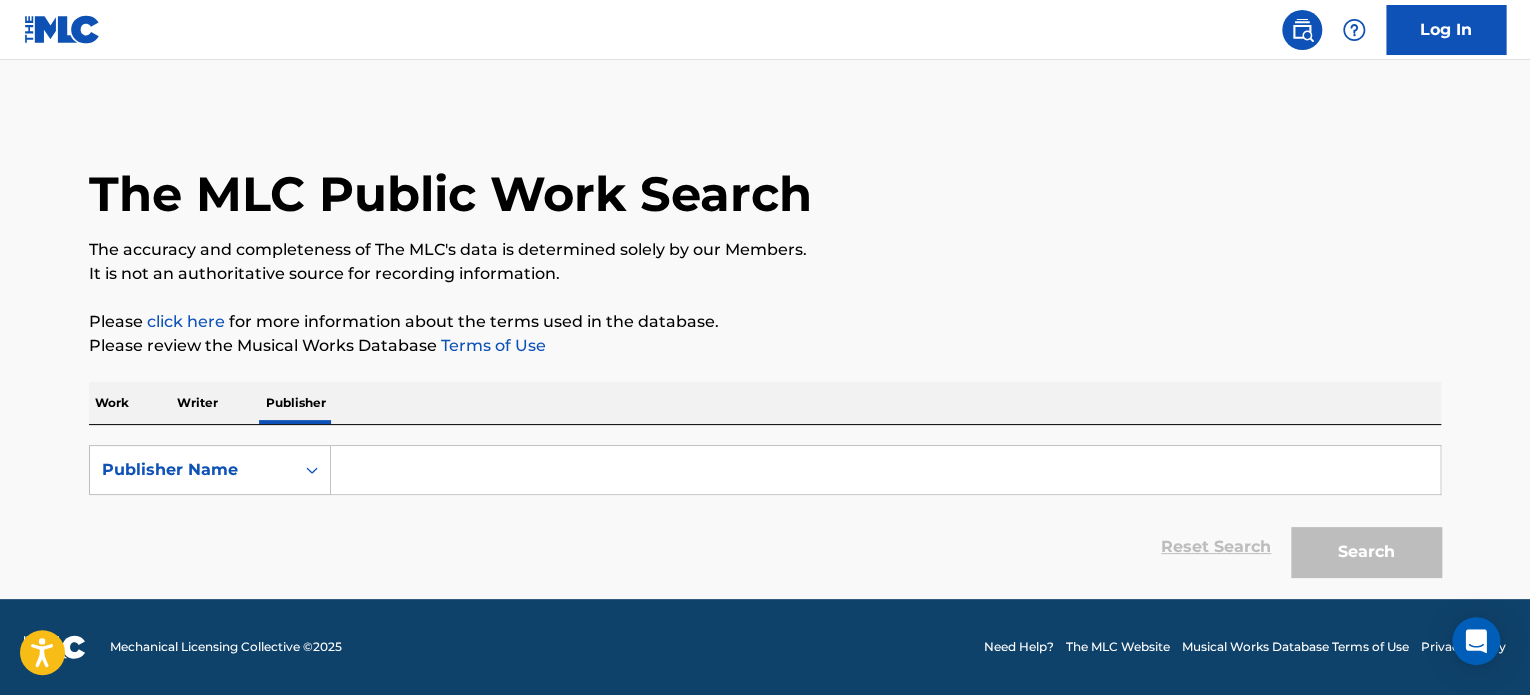 click at bounding box center [885, 470] 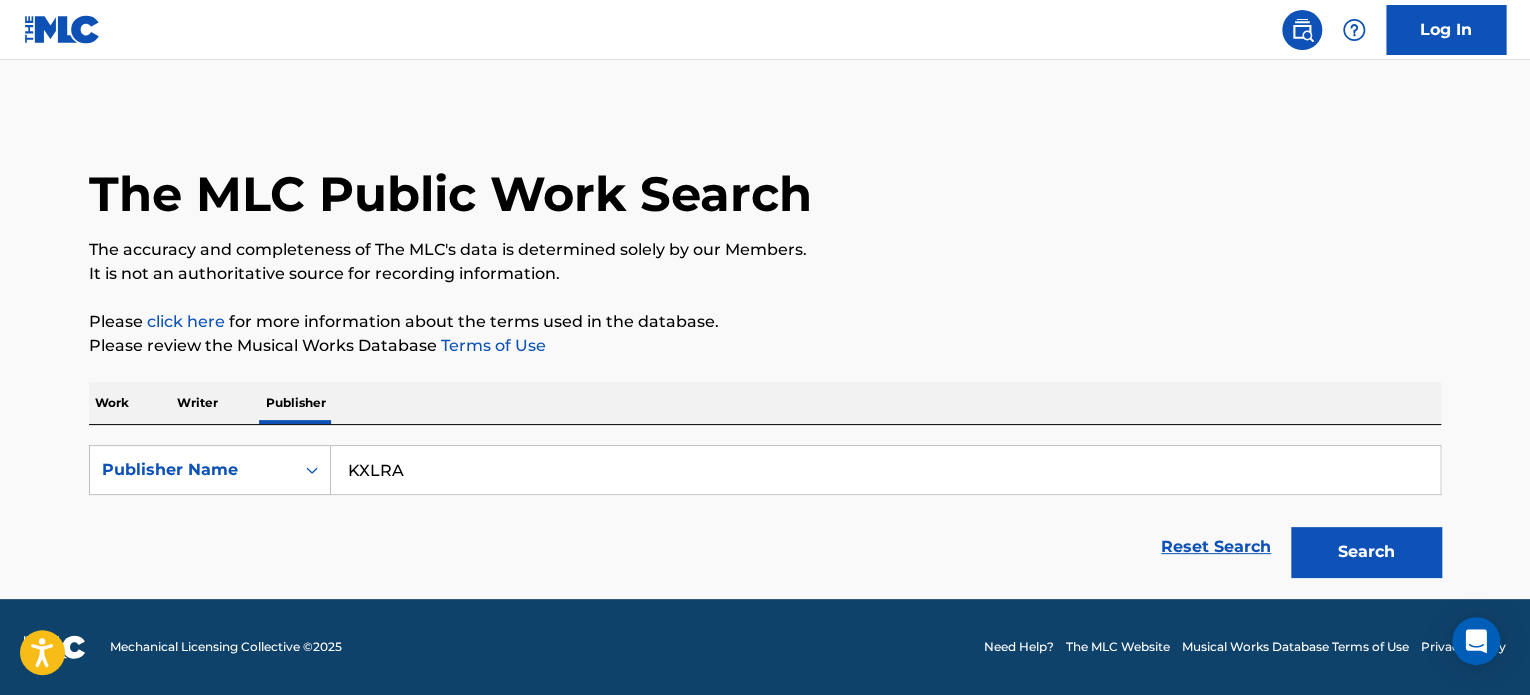 click on "Search" at bounding box center (1366, 552) 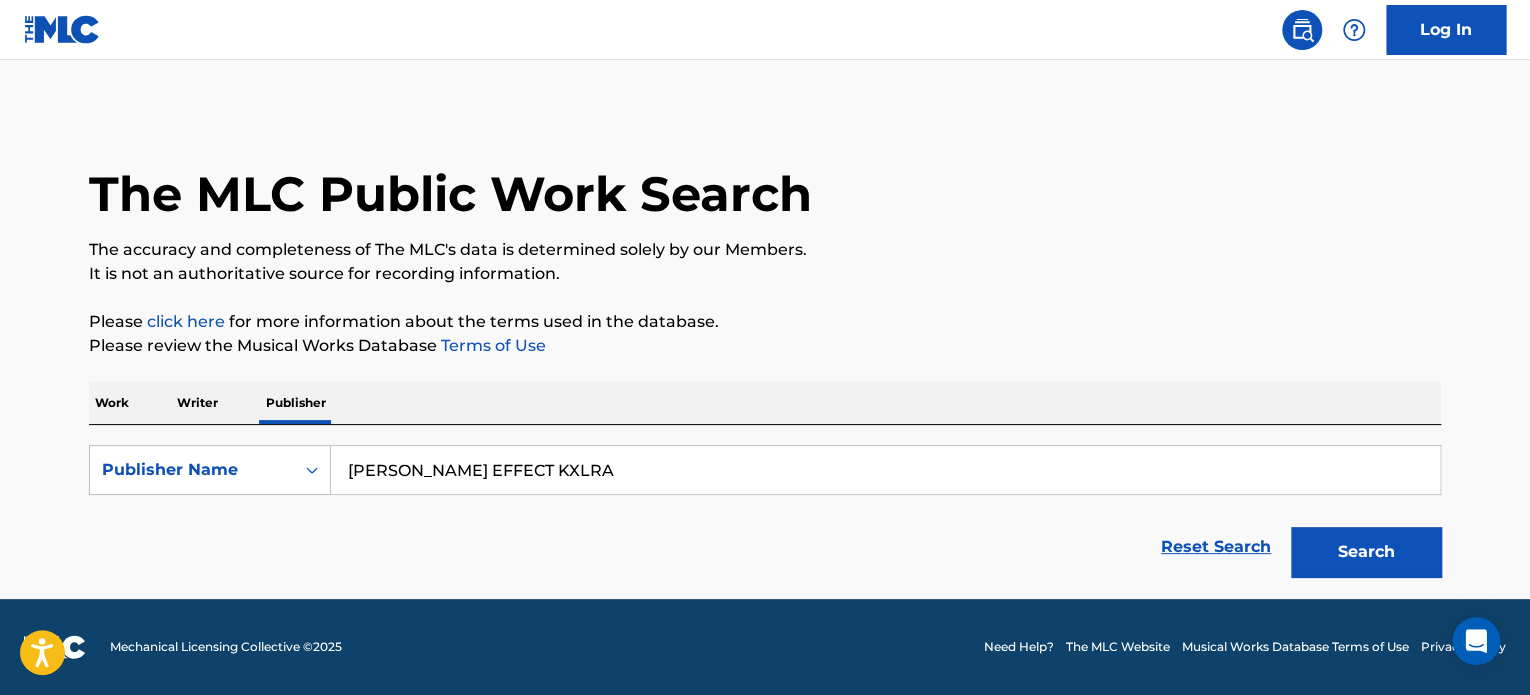 type on "DAVID GOGGINS EFFECT KXLRA" 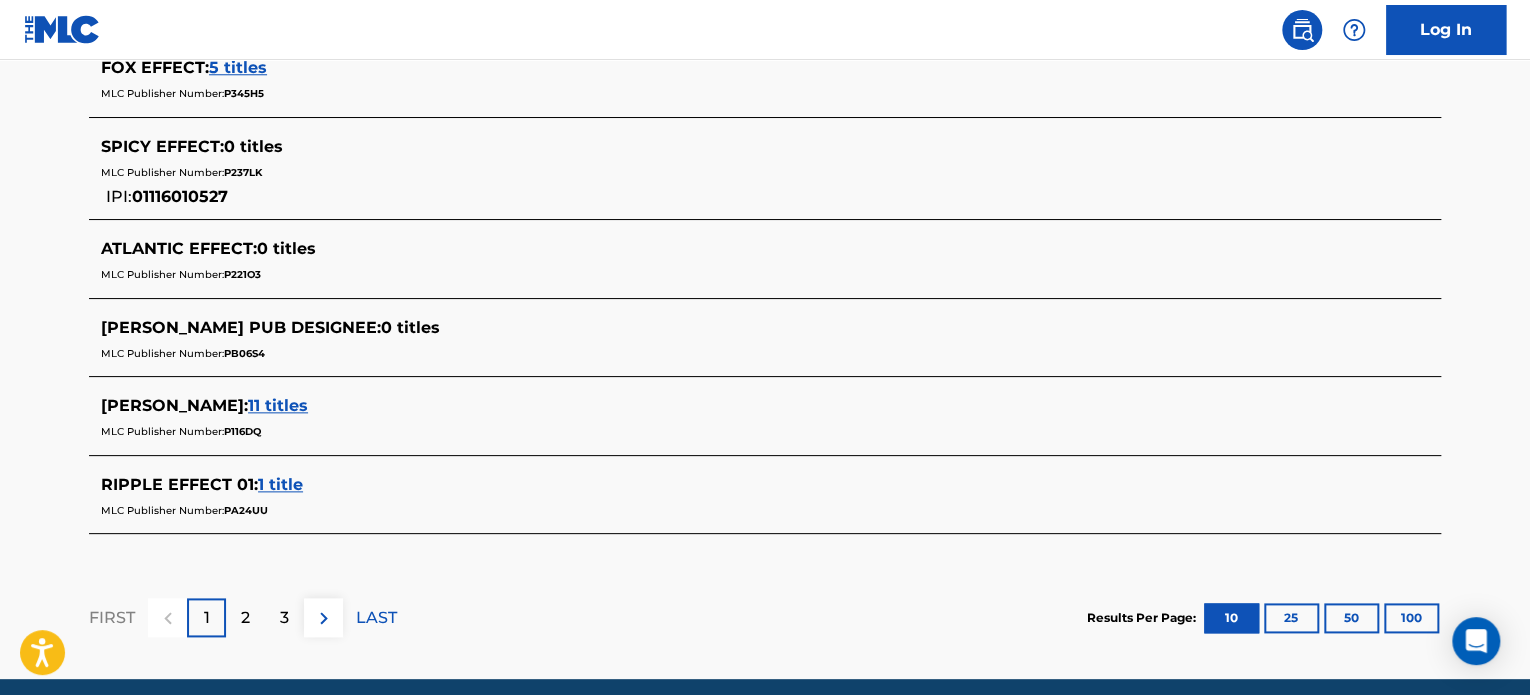 scroll, scrollTop: 944, scrollLeft: 0, axis: vertical 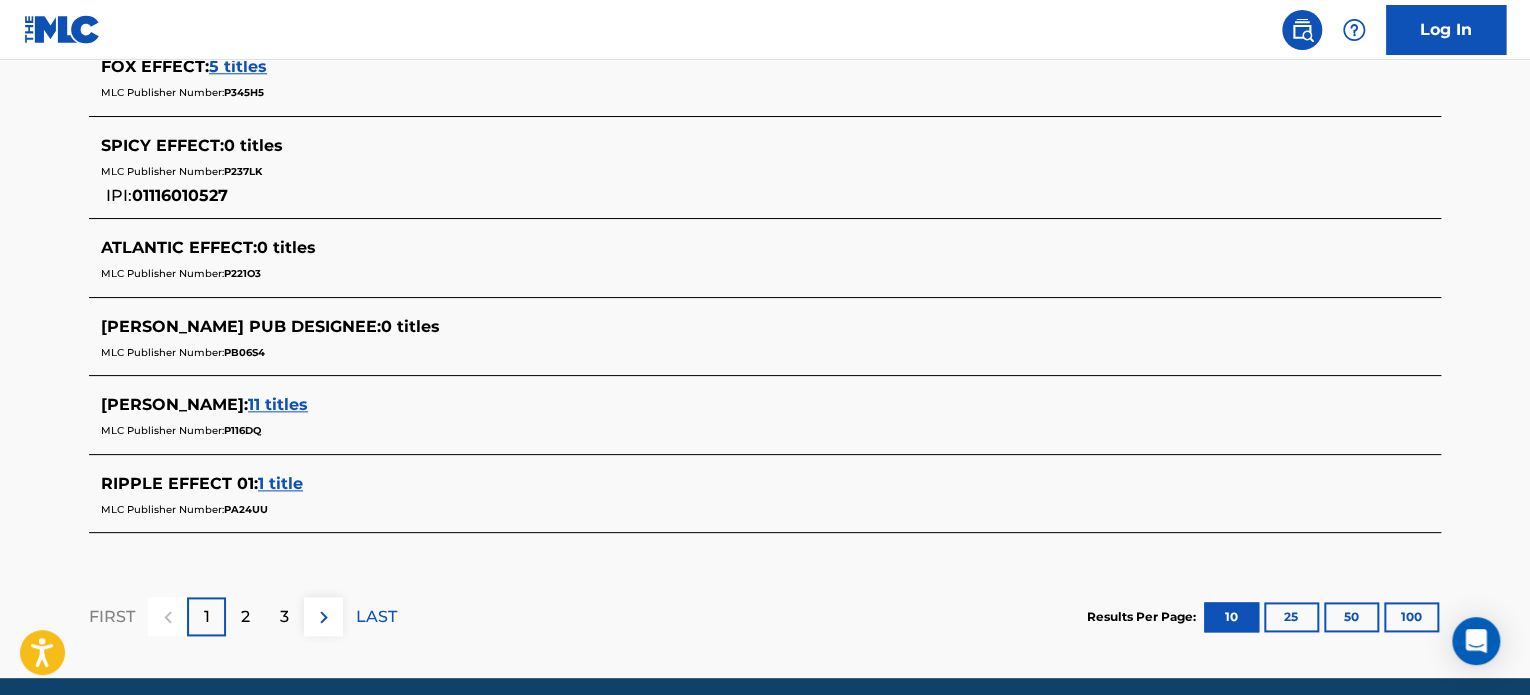 click on "2" at bounding box center [245, 616] 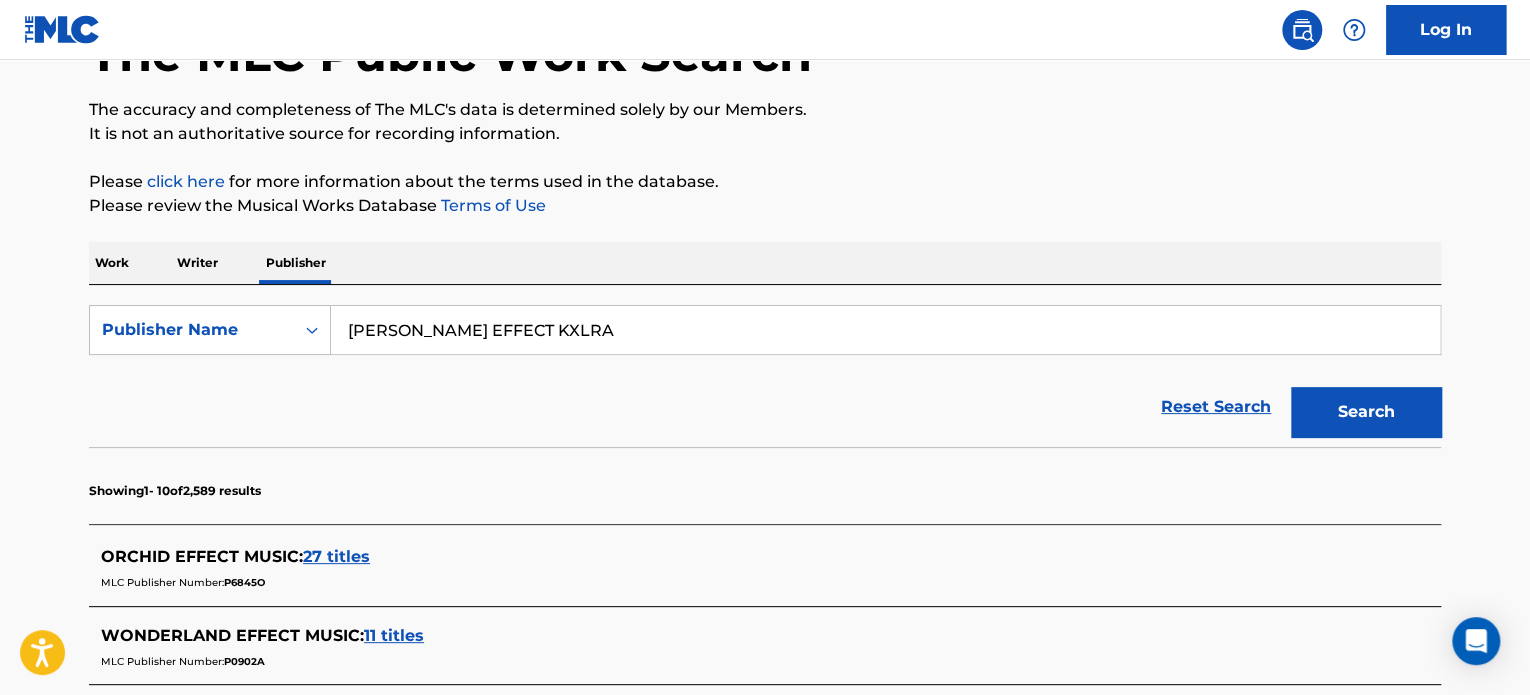 scroll, scrollTop: 116, scrollLeft: 0, axis: vertical 